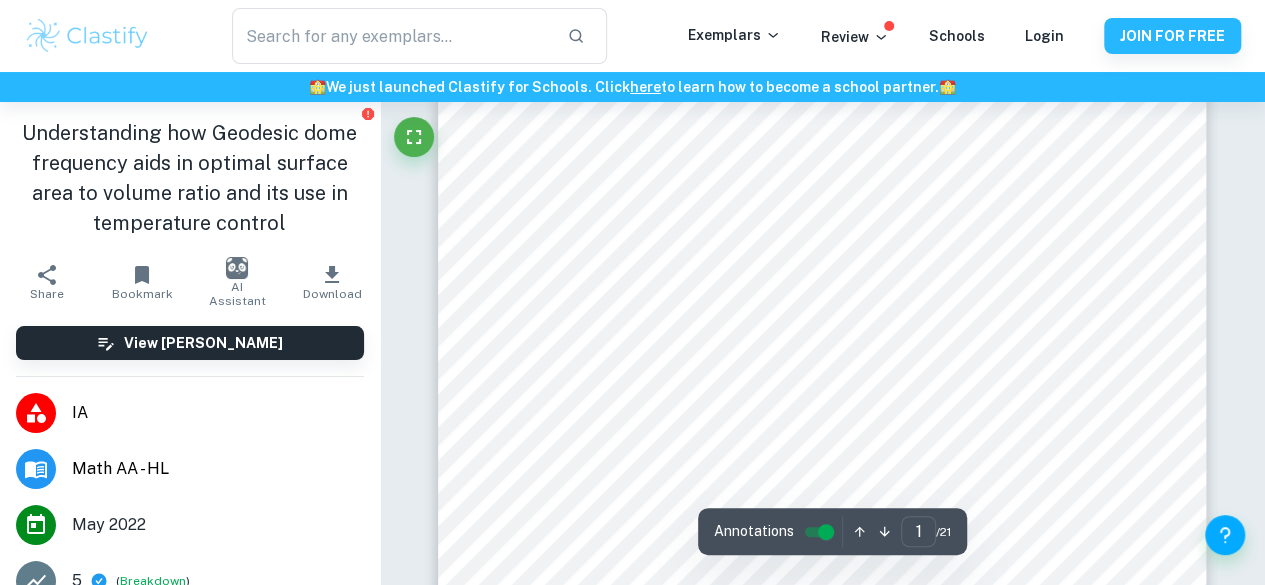 scroll, scrollTop: 257, scrollLeft: 0, axis: vertical 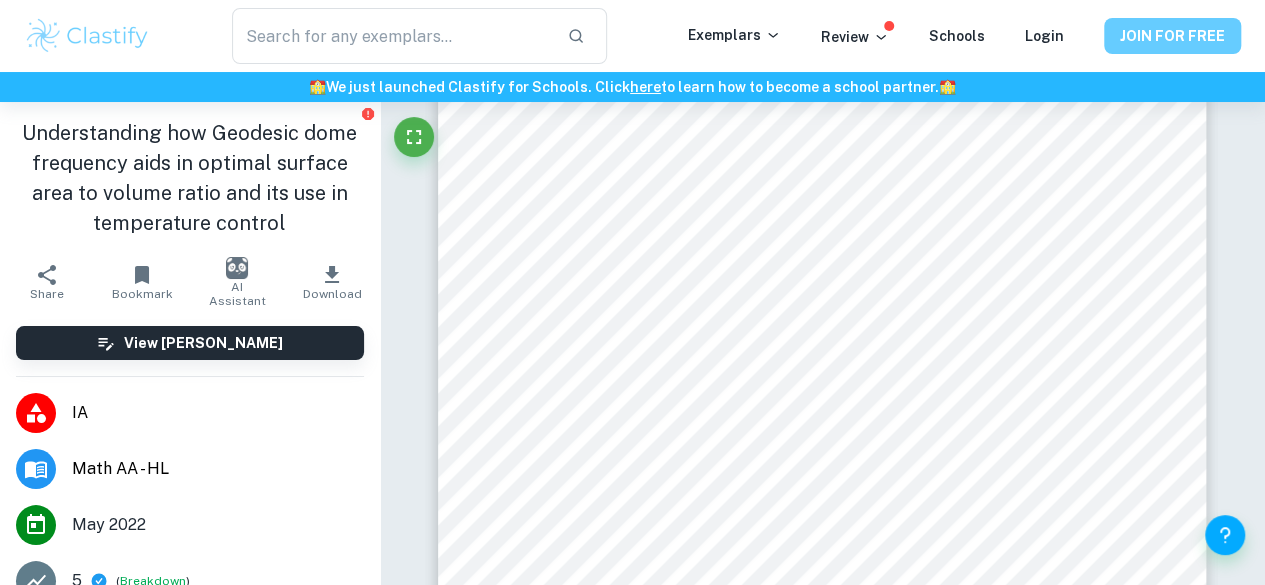 click on "JOIN FOR FREE" at bounding box center (1172, 36) 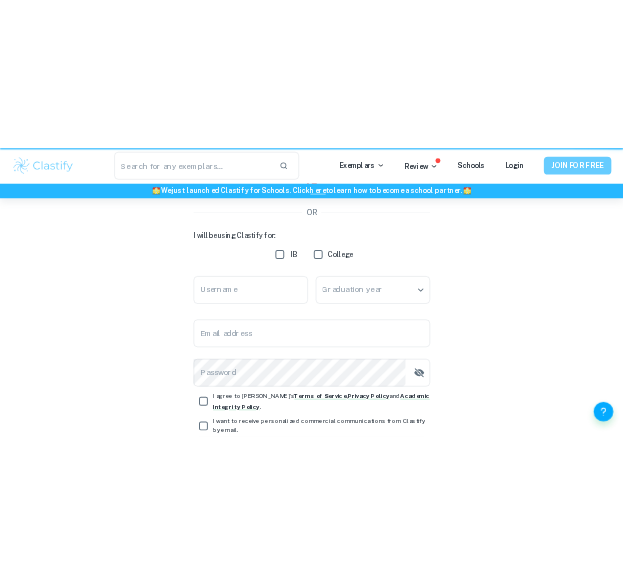 scroll, scrollTop: 0, scrollLeft: 0, axis: both 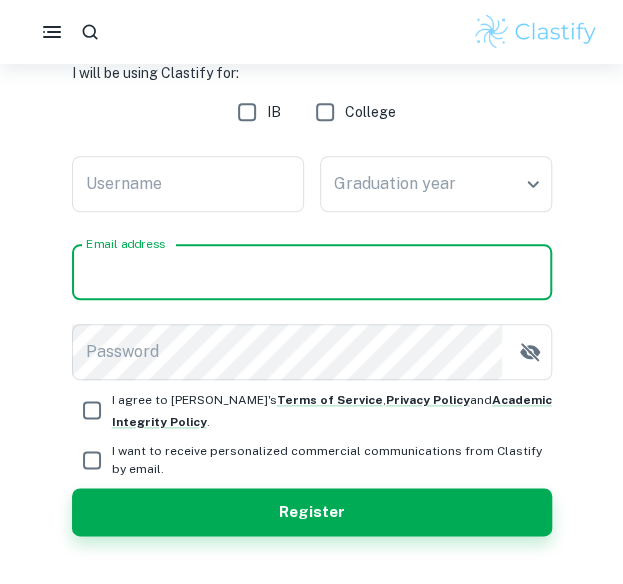 click on "Email address" at bounding box center (312, 272) 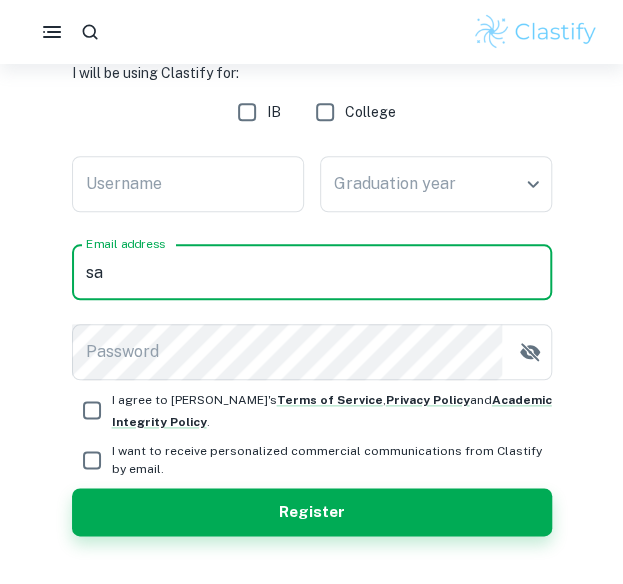type on "[EMAIL_ADDRESS][DOMAIN_NAME]" 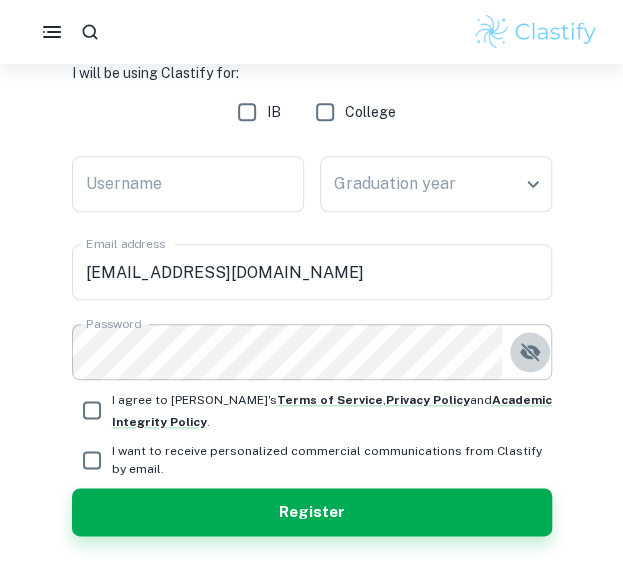 click 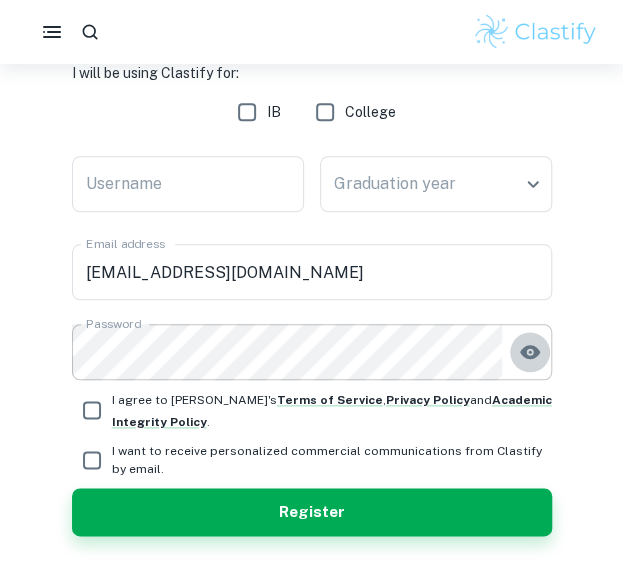 click 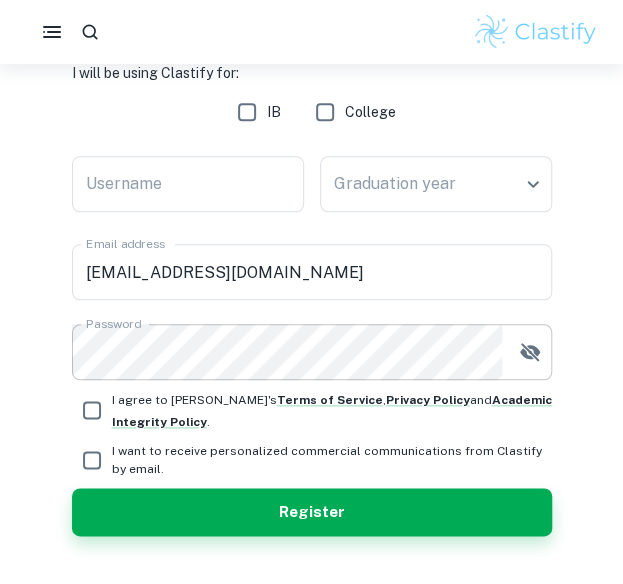 click on "I agree to [PERSON_NAME]'s  Terms of Service ,  Privacy Policy  and  Academic Integrity Policy ." at bounding box center (332, 410) 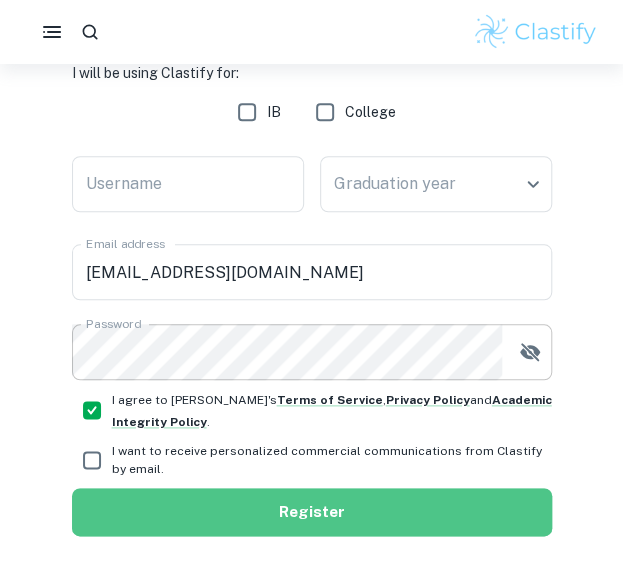 click on "Register" at bounding box center [312, 512] 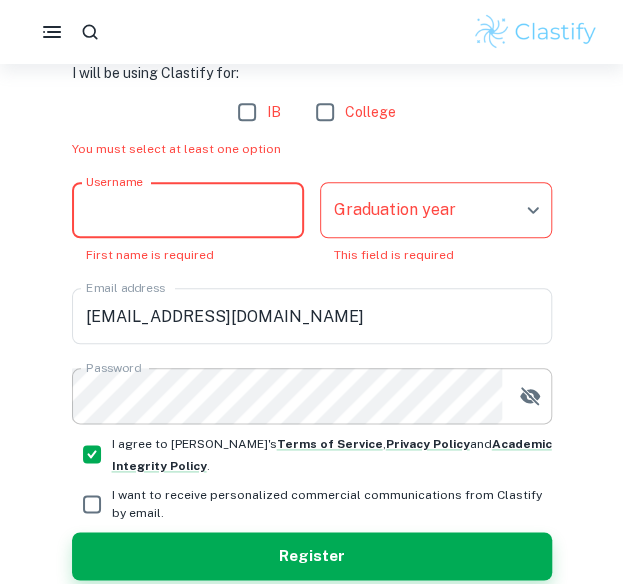 click on "Username" at bounding box center [188, 210] 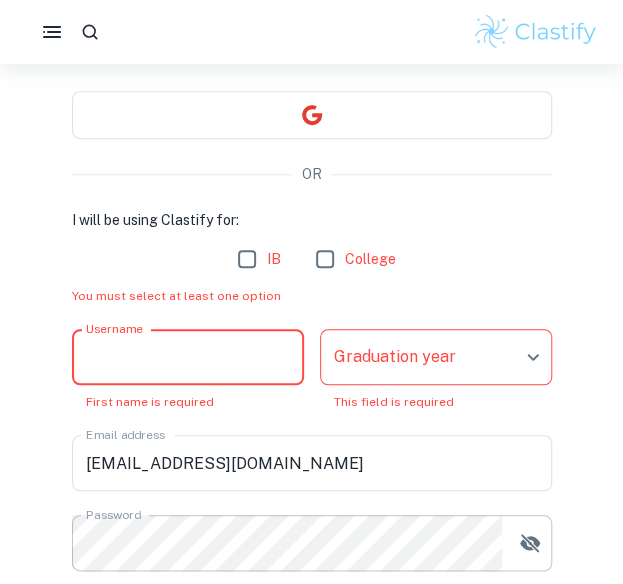 scroll, scrollTop: 165, scrollLeft: 0, axis: vertical 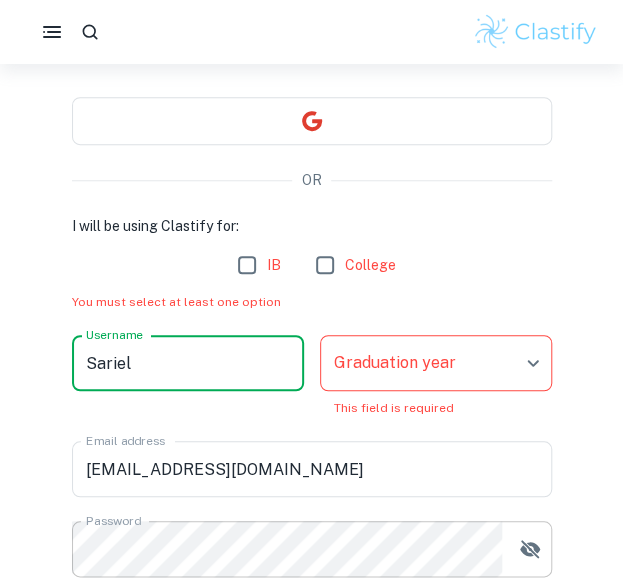 type on "Sariel" 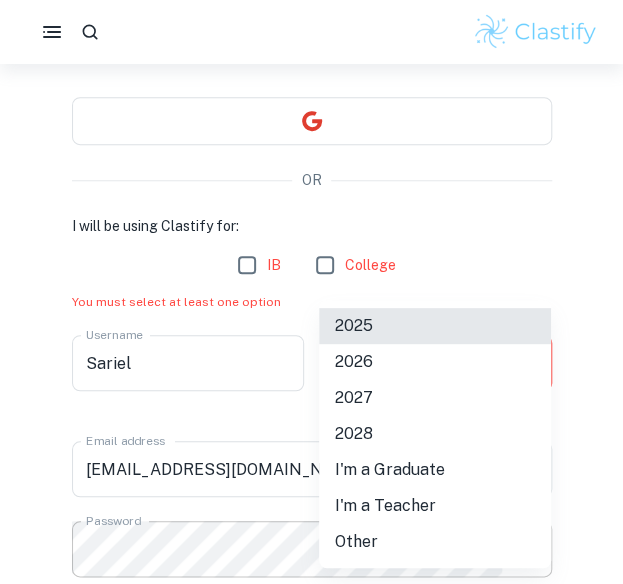 click on "We value your privacy We use cookies to enhance your browsing experience, serve personalised ads or content, and analyse our traffic. By clicking "Accept All", you consent to our use of cookies.   Cookie Policy Customise   Reject All   Accept All   Customise Consent Preferences   We use cookies to help you navigate efficiently and perform certain functions. You will find detailed information about all cookies under each consent category below. The cookies that are categorised as "Necessary" are stored on your browser as they are essential for enabling the basic functionalities of the site. ...  Show more For more information on how Google's third-party cookies operate and handle your data, see:   Google Privacy Policy Necessary Always Active Necessary cookies are required to enable the basic features of this site, such as providing secure log-in or adjusting your consent preferences. These cookies do not store any personally identifiable data. Functional Analytics Performance Advertisement Uncategorised" at bounding box center (311, 191) 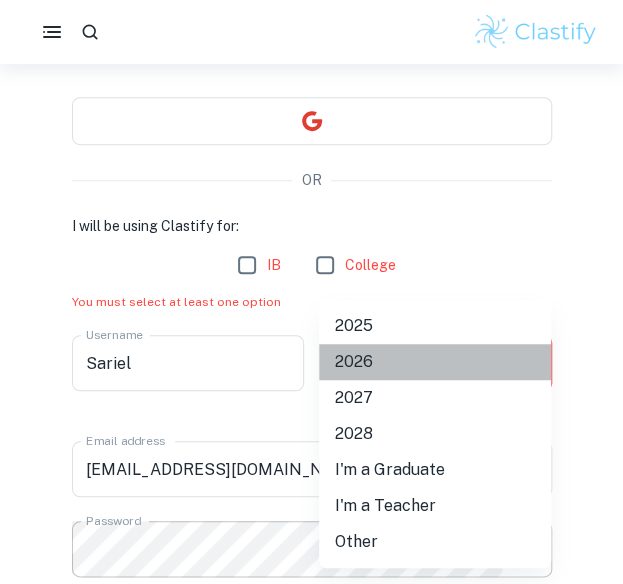click on "2026" at bounding box center [435, 362] 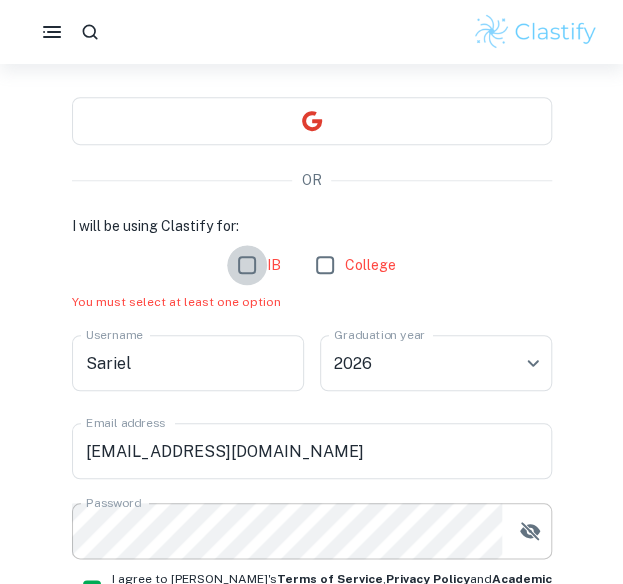 click on "IB" at bounding box center (247, 265) 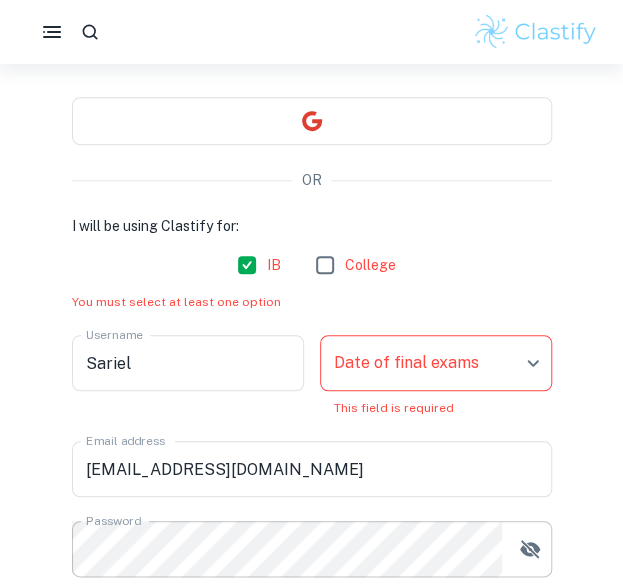 scroll, scrollTop: 167, scrollLeft: 0, axis: vertical 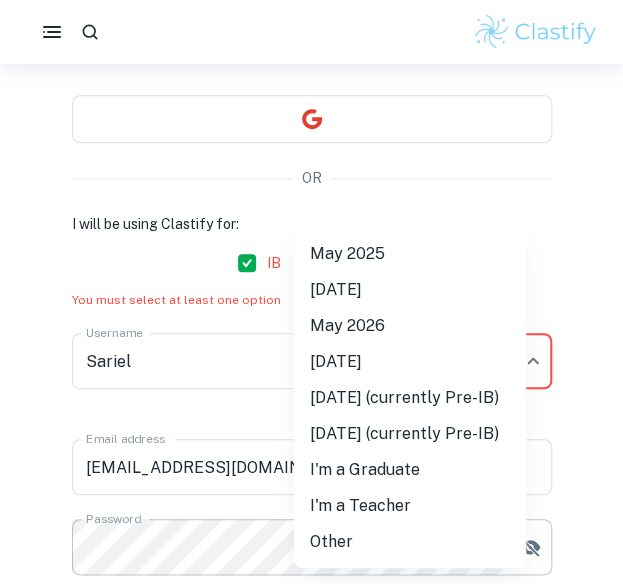 click on "We value your privacy We use cookies to enhance your browsing experience, serve personalised ads or content, and analyse our traffic. By clicking "Accept All", you consent to our use of cookies.   Cookie Policy Customise   Reject All   Accept All   Customise Consent Preferences   We use cookies to help you navigate efficiently and perform certain functions. You will find detailed information about all cookies under each consent category below. The cookies that are categorised as "Necessary" are stored on your browser as they are essential for enabling the basic functionalities of the site. ...  Show more For more information on how Google's third-party cookies operate and handle your data, see:   Google Privacy Policy Necessary Always Active Necessary cookies are required to enable the basic features of this site, such as providing secure log-in or adjusting your consent preferences. These cookies do not store any personally identifiable data. Functional Analytics Performance Advertisement Uncategorised" at bounding box center [311, 189] 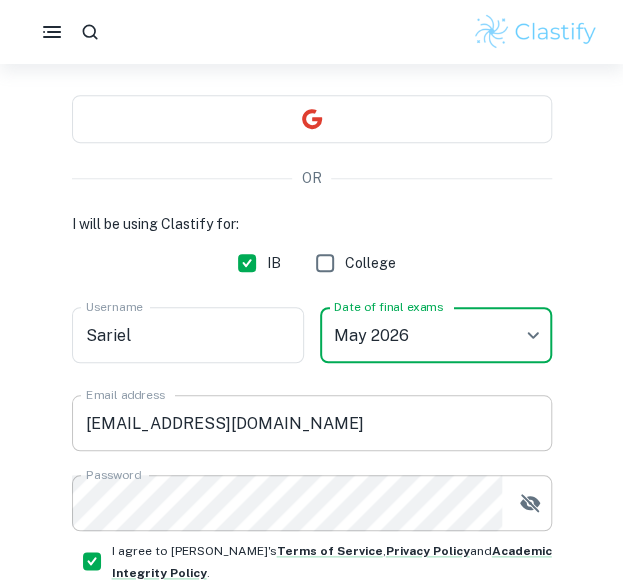 scroll, scrollTop: 366, scrollLeft: 0, axis: vertical 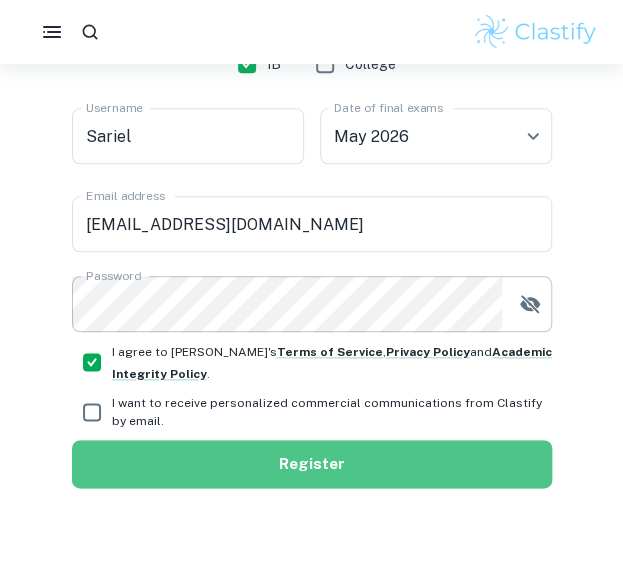 click on "Register" at bounding box center (312, 464) 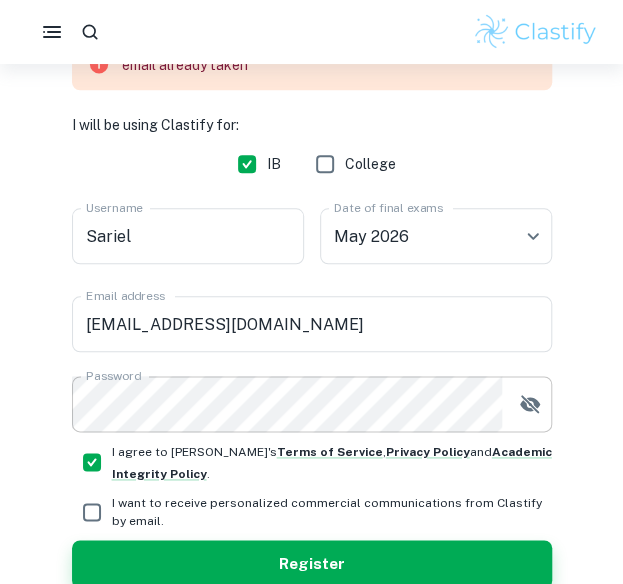 scroll, scrollTop: 345, scrollLeft: 0, axis: vertical 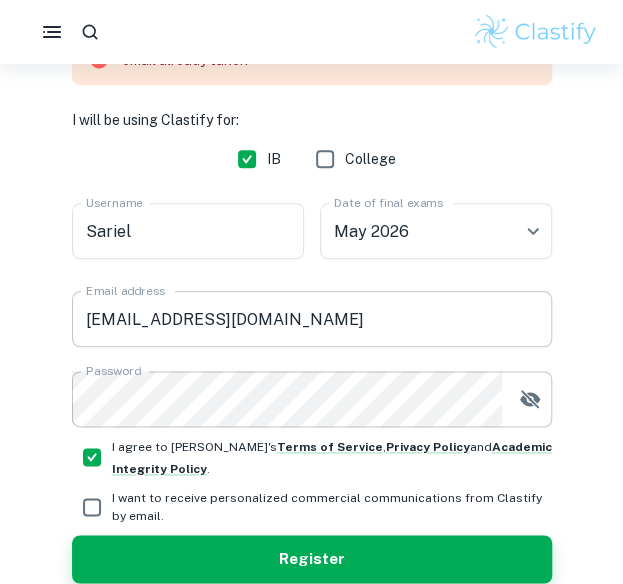 click on "[EMAIL_ADDRESS][DOMAIN_NAME]" at bounding box center [312, 319] 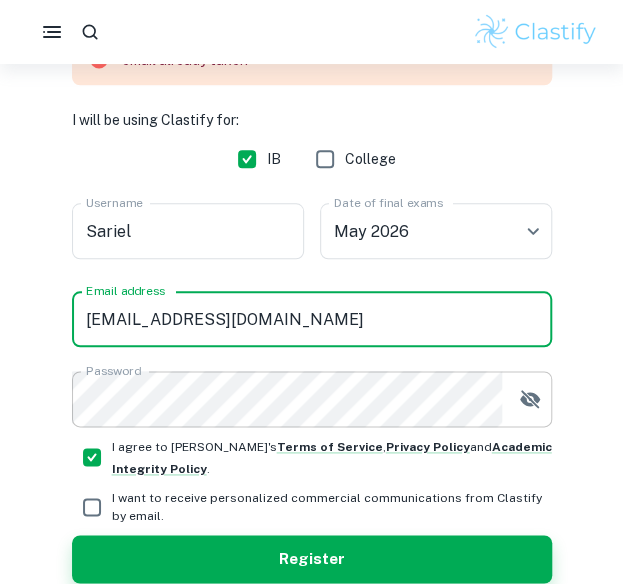 click on "[EMAIL_ADDRESS][DOMAIN_NAME]" at bounding box center [312, 319] 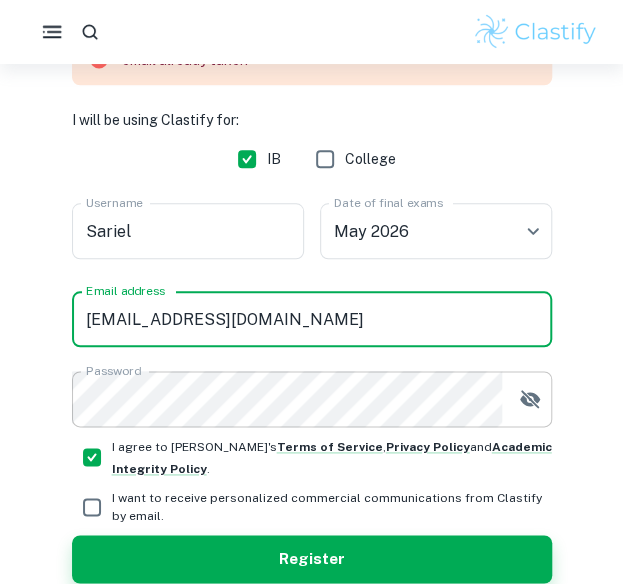 click at bounding box center [52, 32] 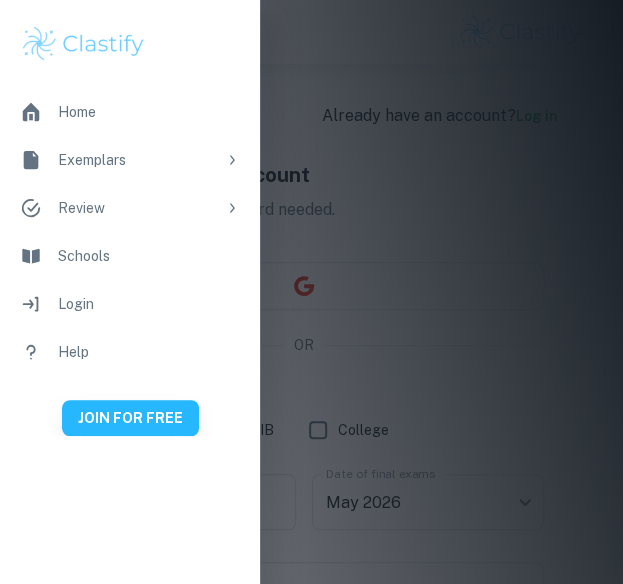 scroll, scrollTop: 0, scrollLeft: 0, axis: both 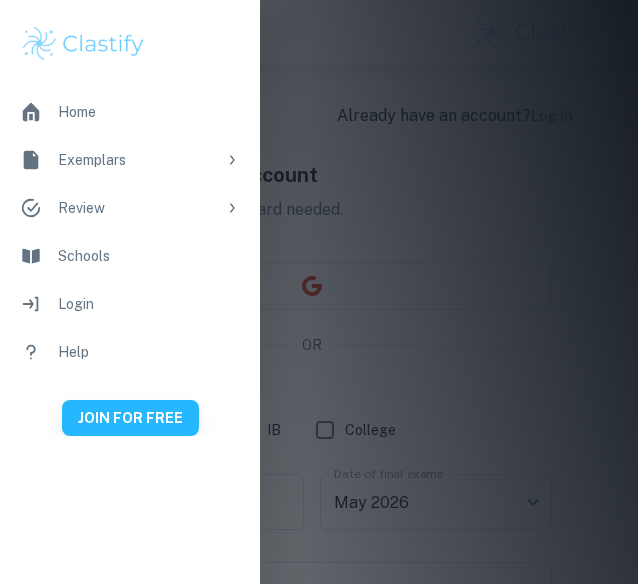 click on "Login" at bounding box center [130, 304] 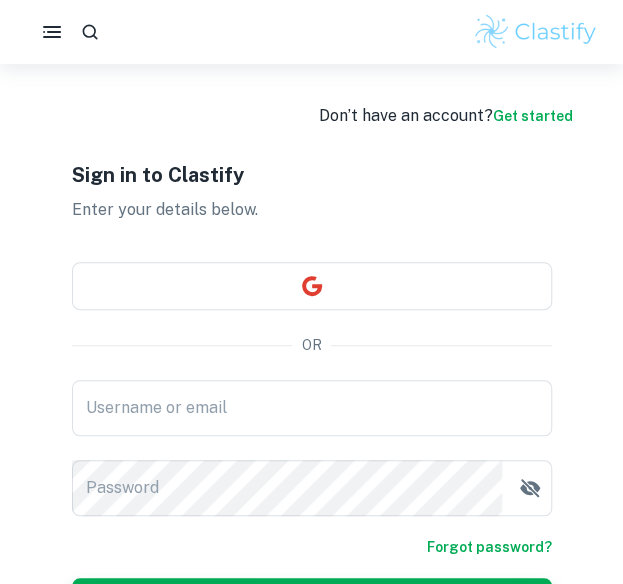 type 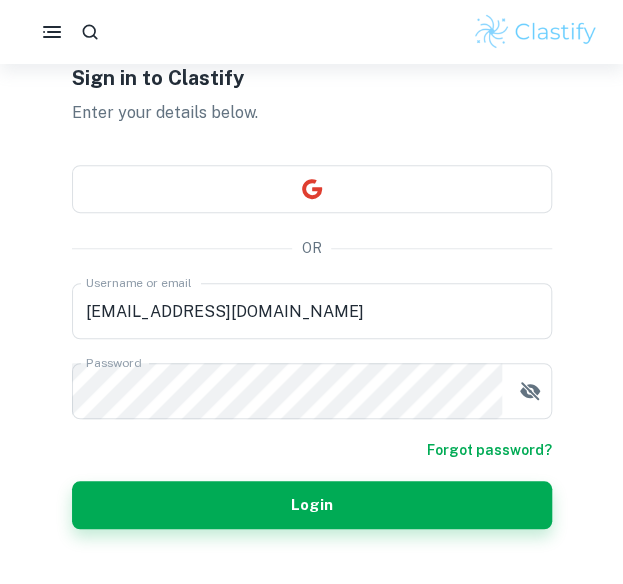 scroll, scrollTop: 98, scrollLeft: 0, axis: vertical 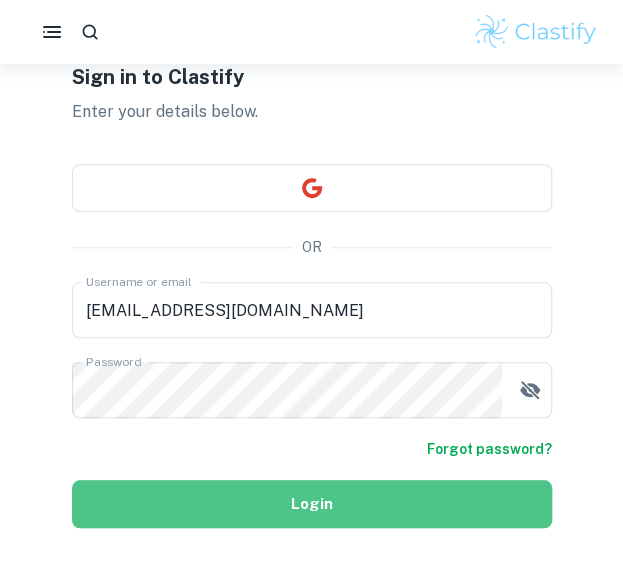 click on "Login" at bounding box center (312, 504) 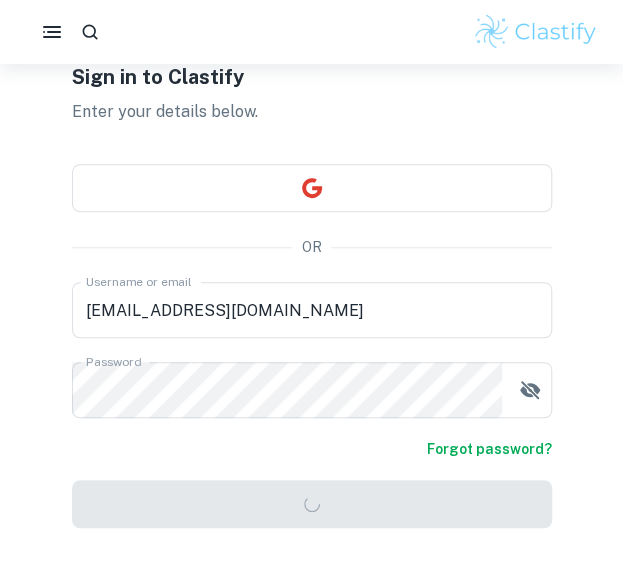 scroll, scrollTop: 64, scrollLeft: 0, axis: vertical 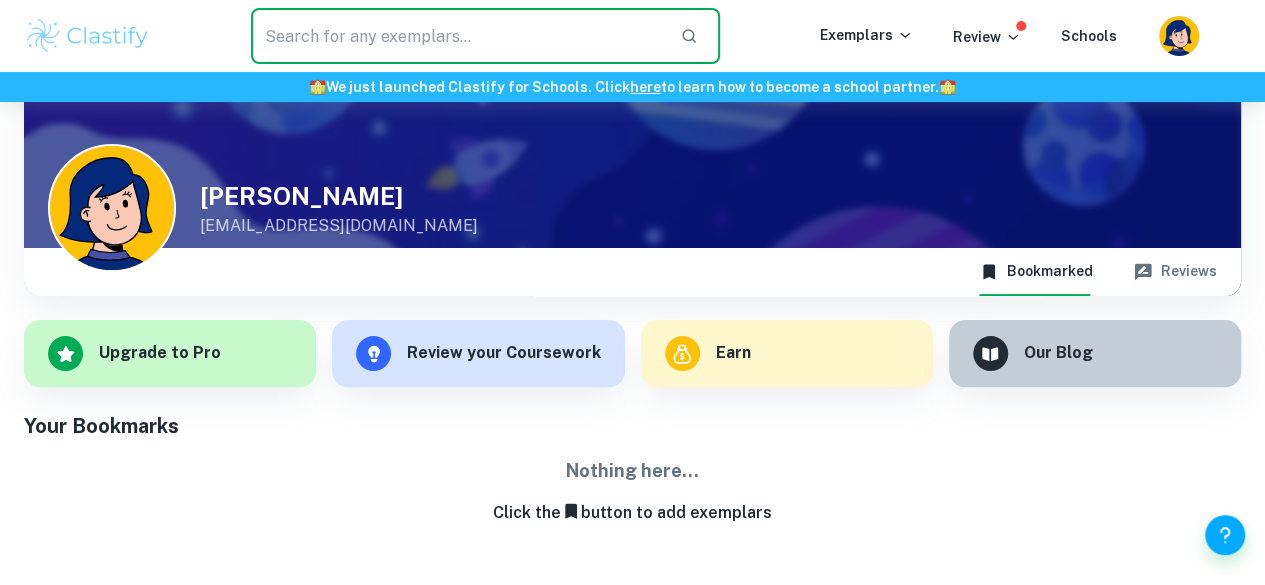 click at bounding box center [457, 36] 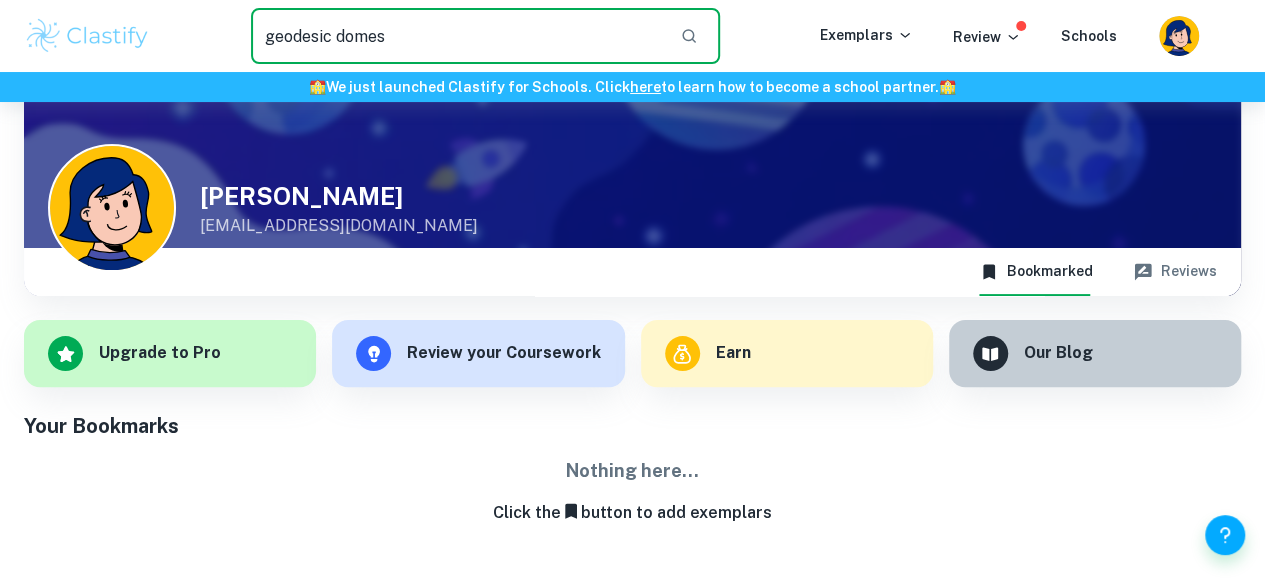 type on "geodesic domes" 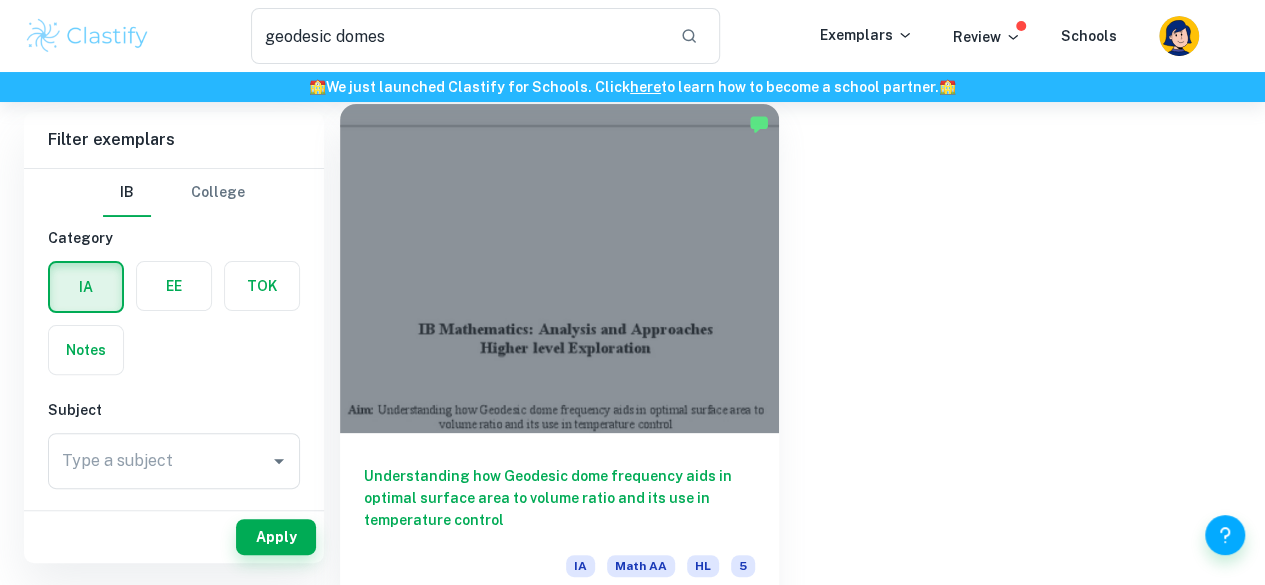 scroll, scrollTop: 102, scrollLeft: 0, axis: vertical 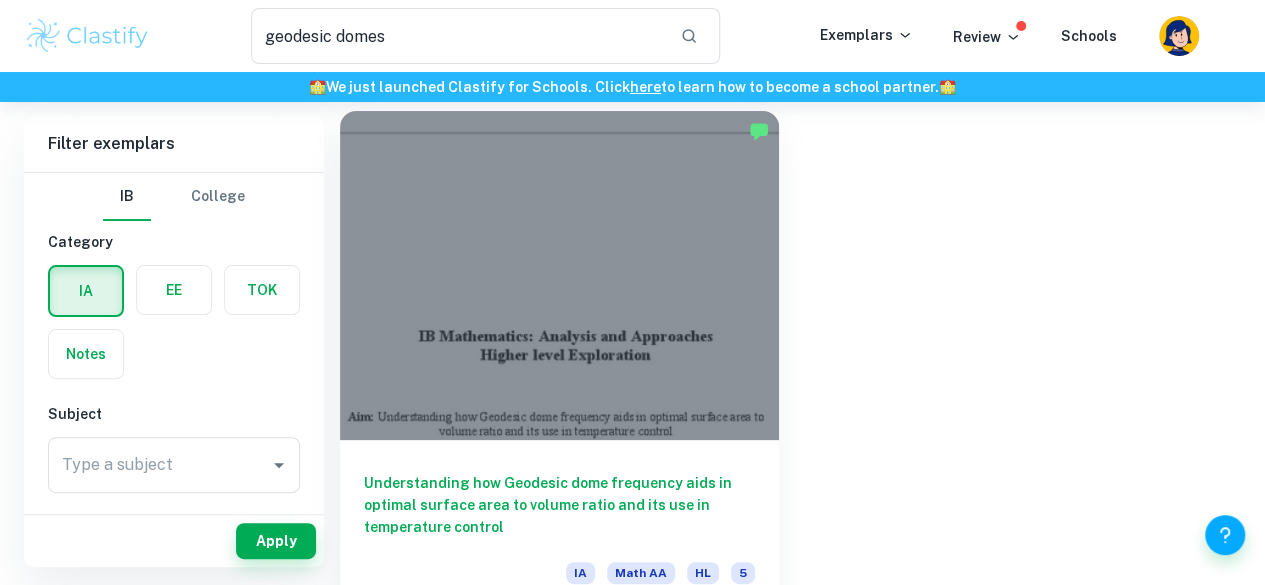 click at bounding box center [559, 275] 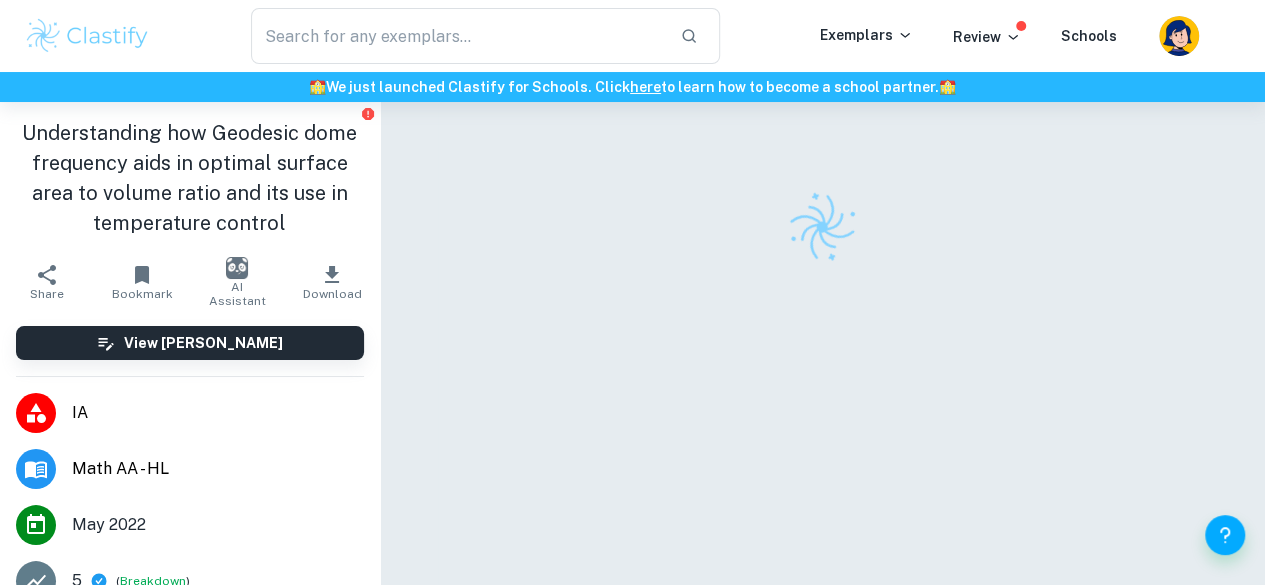 scroll, scrollTop: 102, scrollLeft: 0, axis: vertical 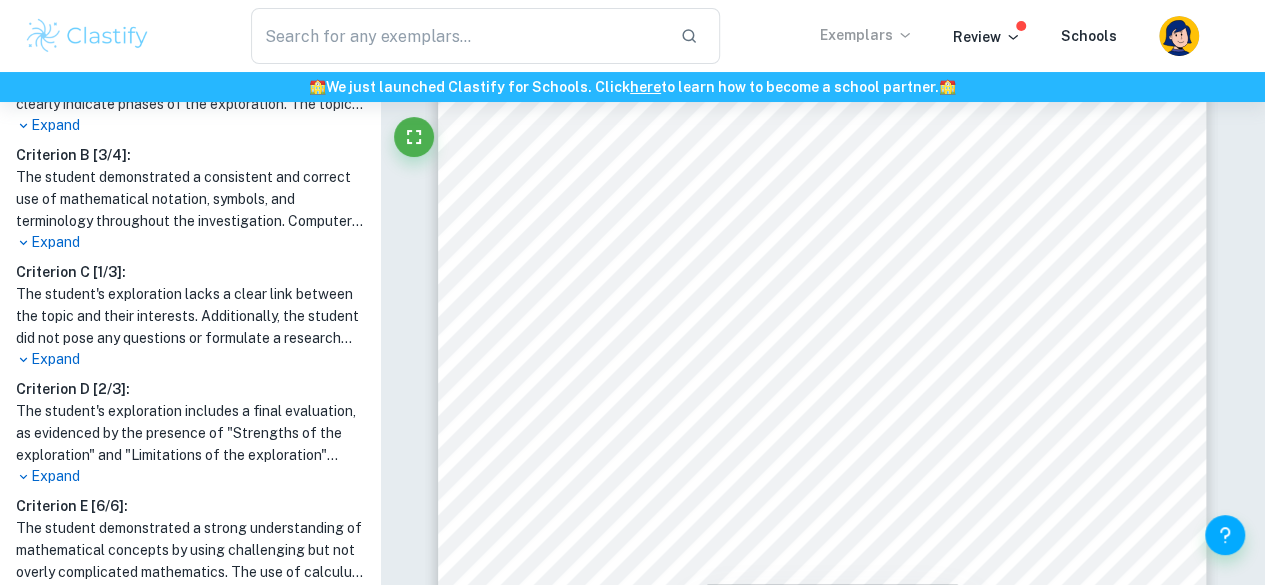 click on "Exemplars" at bounding box center [866, 35] 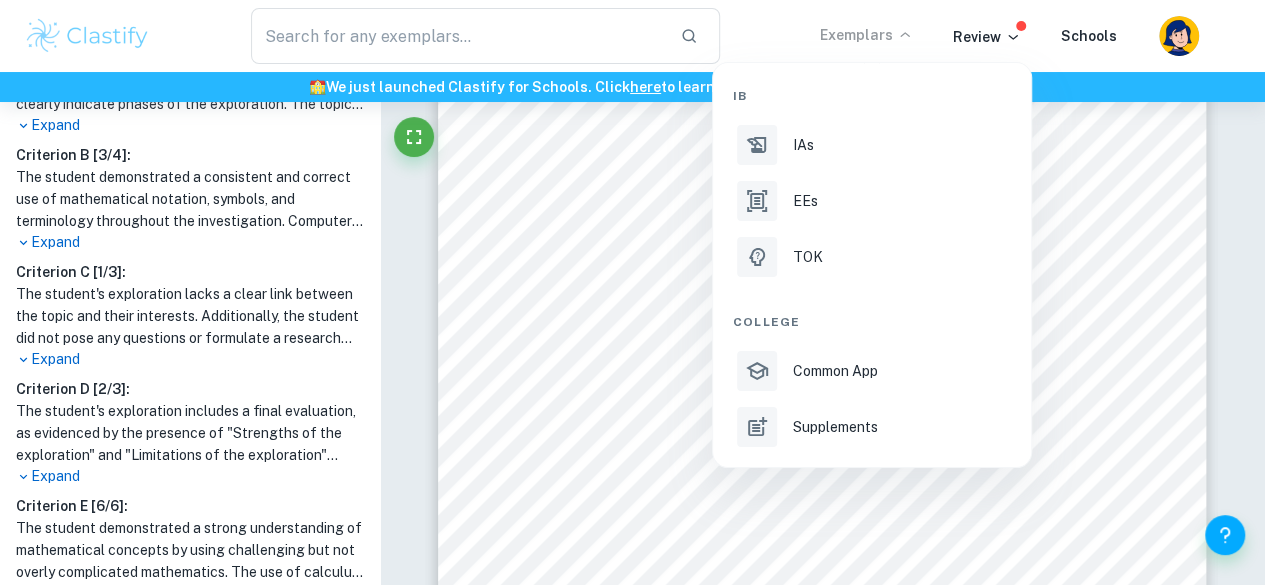 click at bounding box center [632, 292] 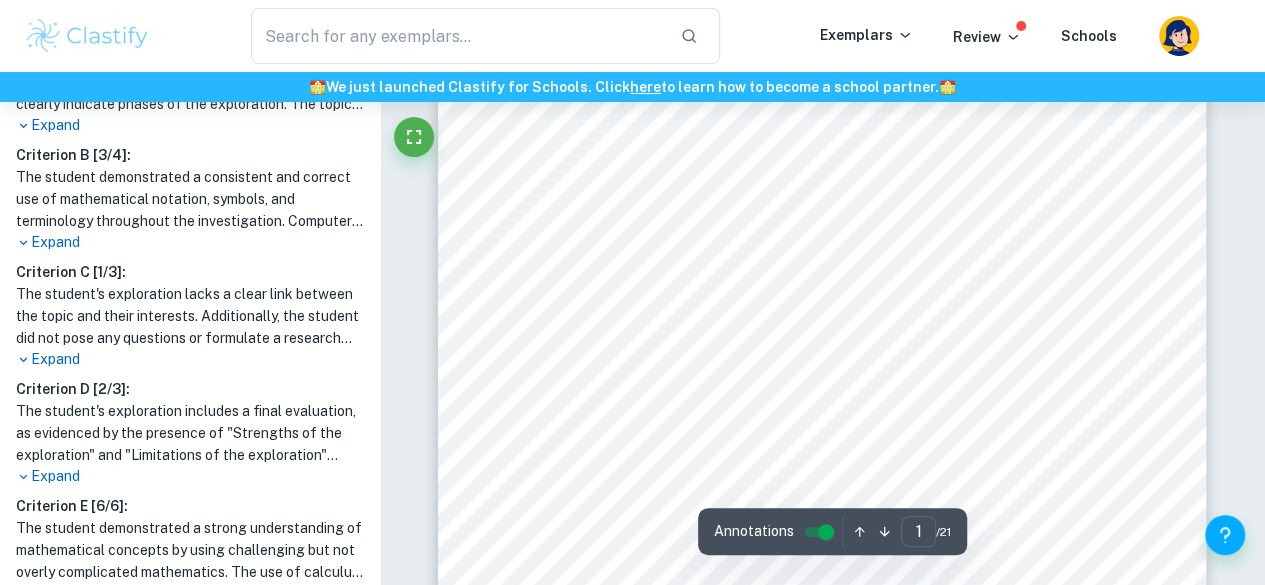 scroll, scrollTop: 0, scrollLeft: 0, axis: both 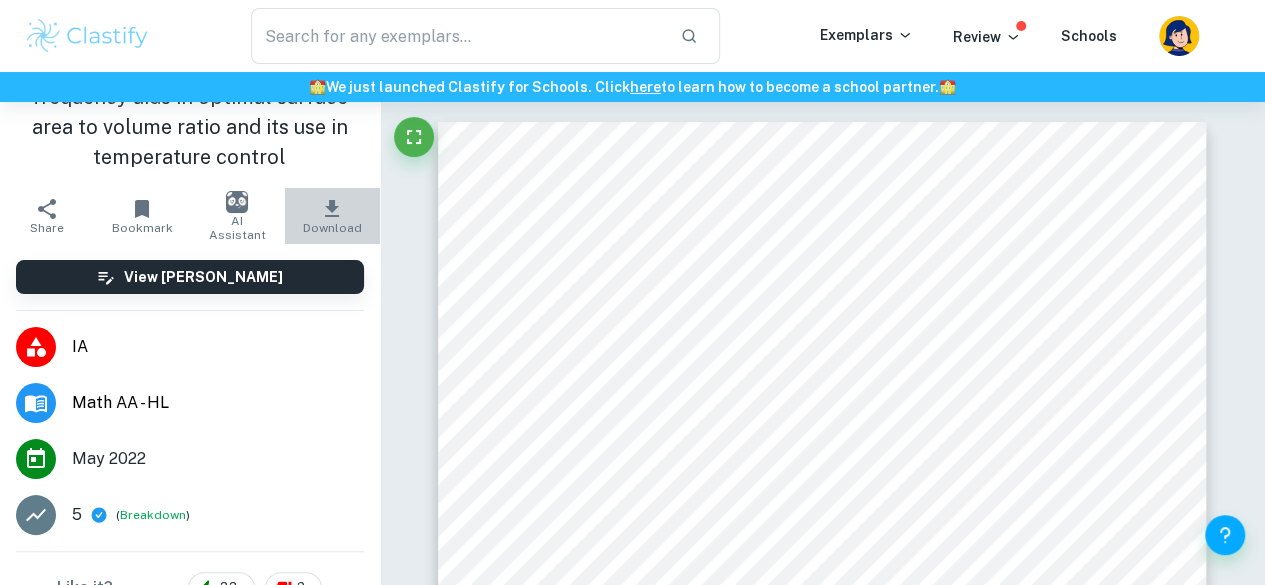 click 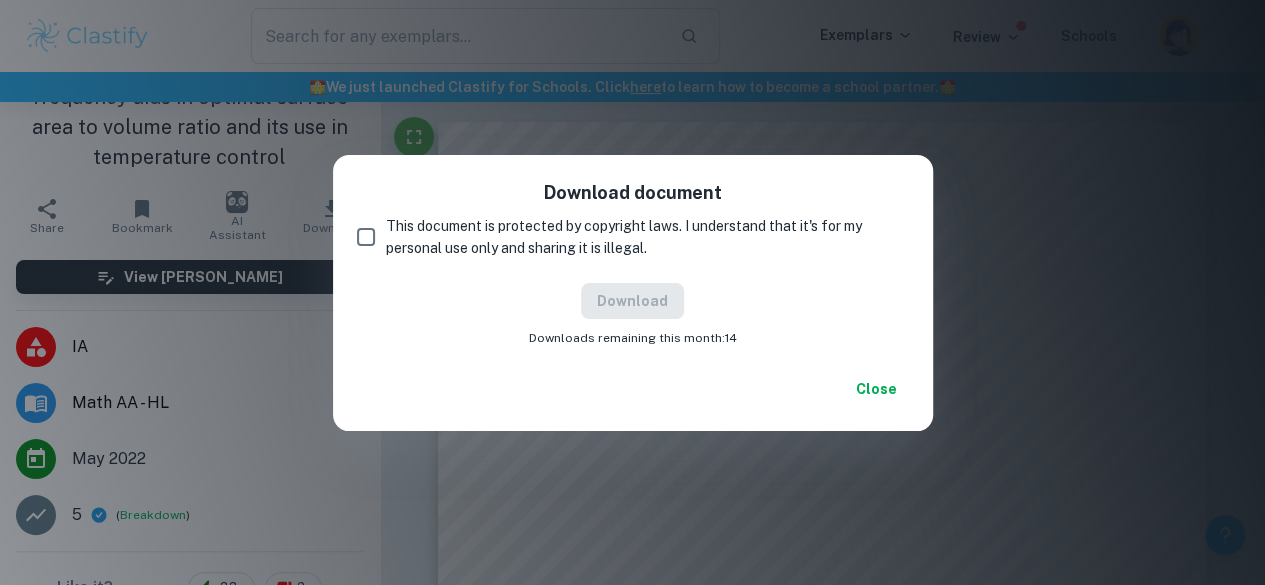 click on "This document is protected by copyright laws. I understand that it's for my personal use only and sharing it is illegal." at bounding box center [639, 237] 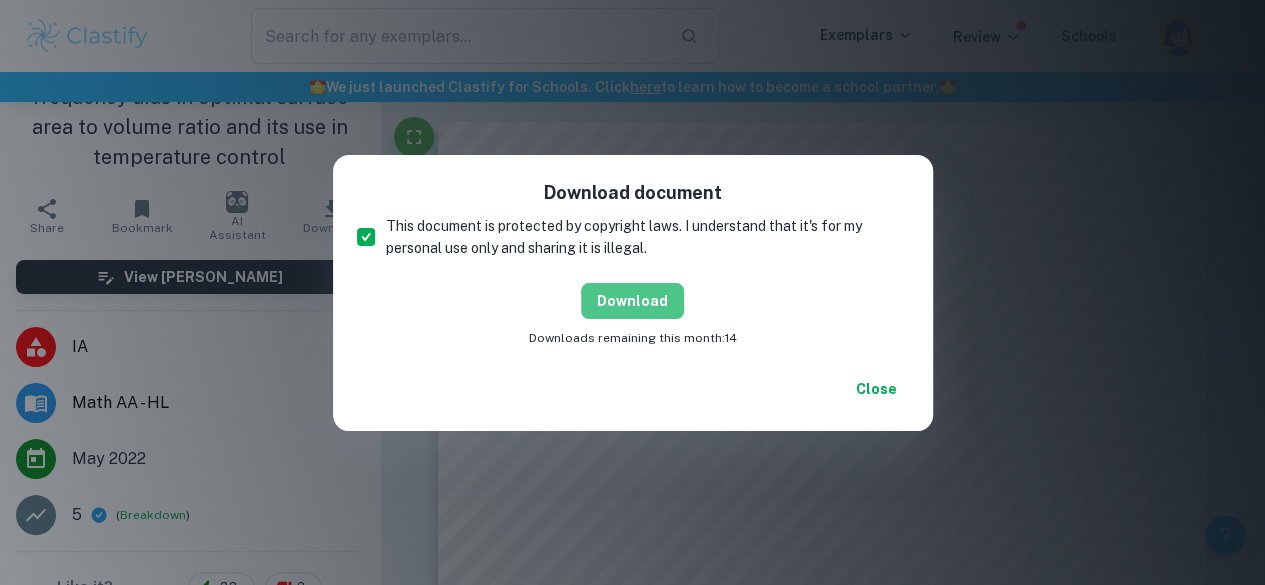 click on "Download" at bounding box center [632, 301] 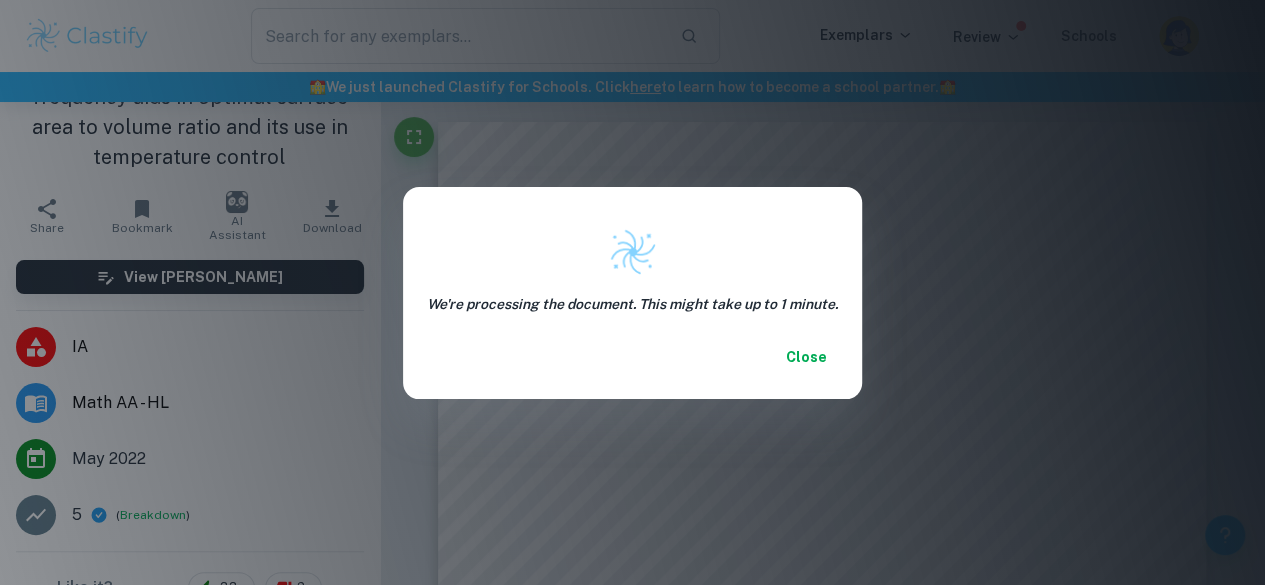 scroll, scrollTop: 0, scrollLeft: 0, axis: both 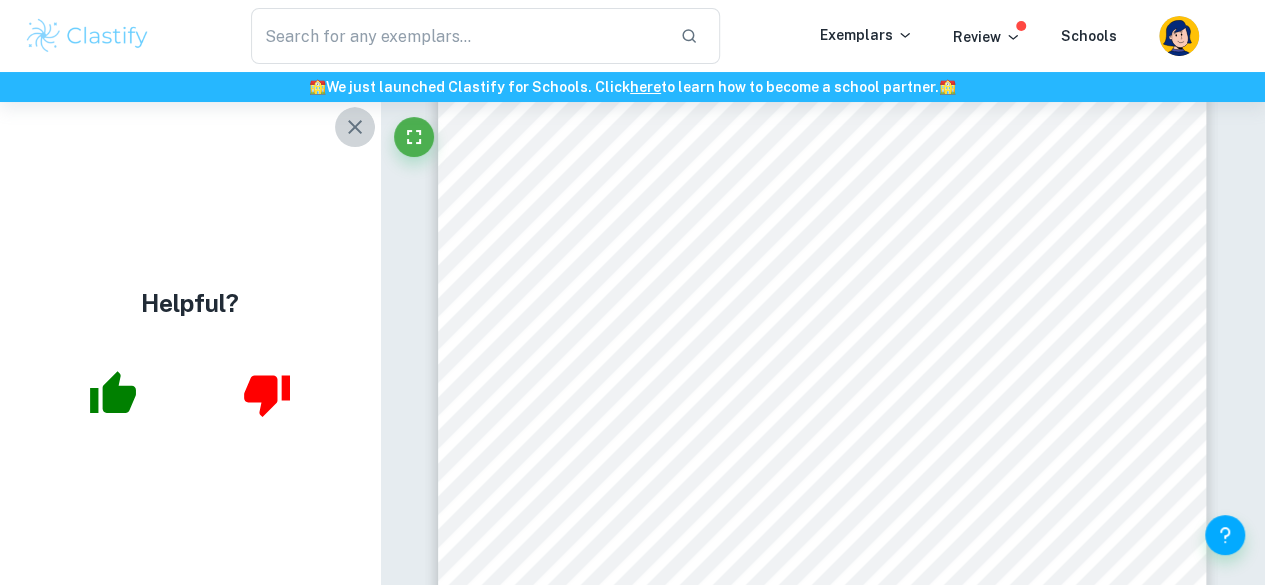 click 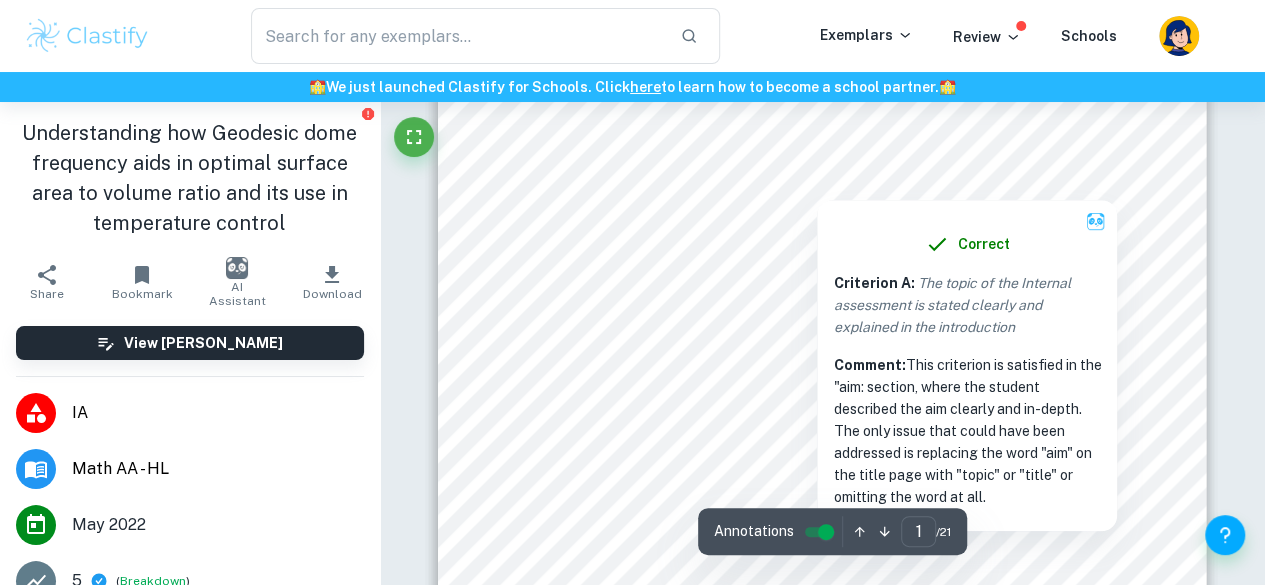 scroll, scrollTop: 394, scrollLeft: 0, axis: vertical 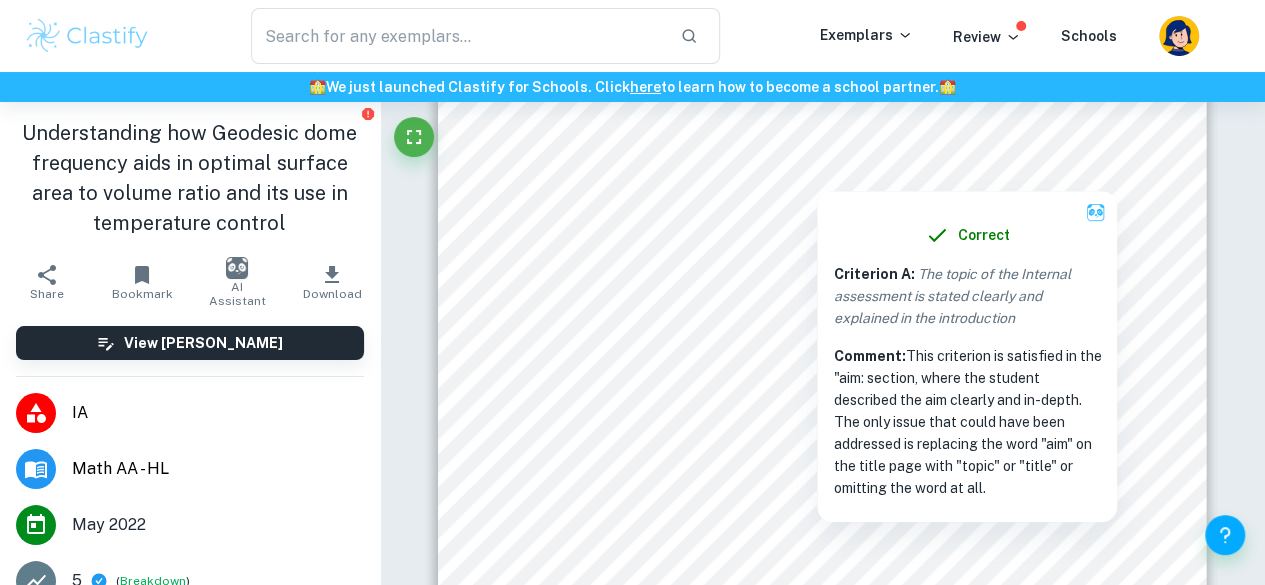 drag, startPoint x: 666, startPoint y: 263, endPoint x: 1016, endPoint y: 336, distance: 357.53183 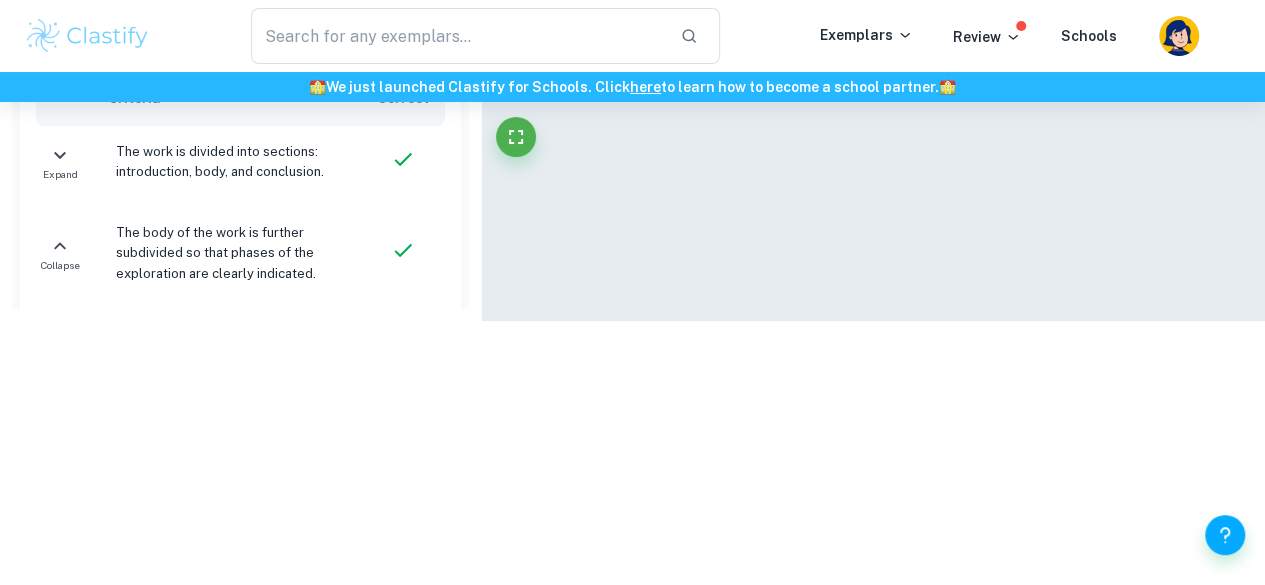scroll, scrollTop: 330, scrollLeft: 0, axis: vertical 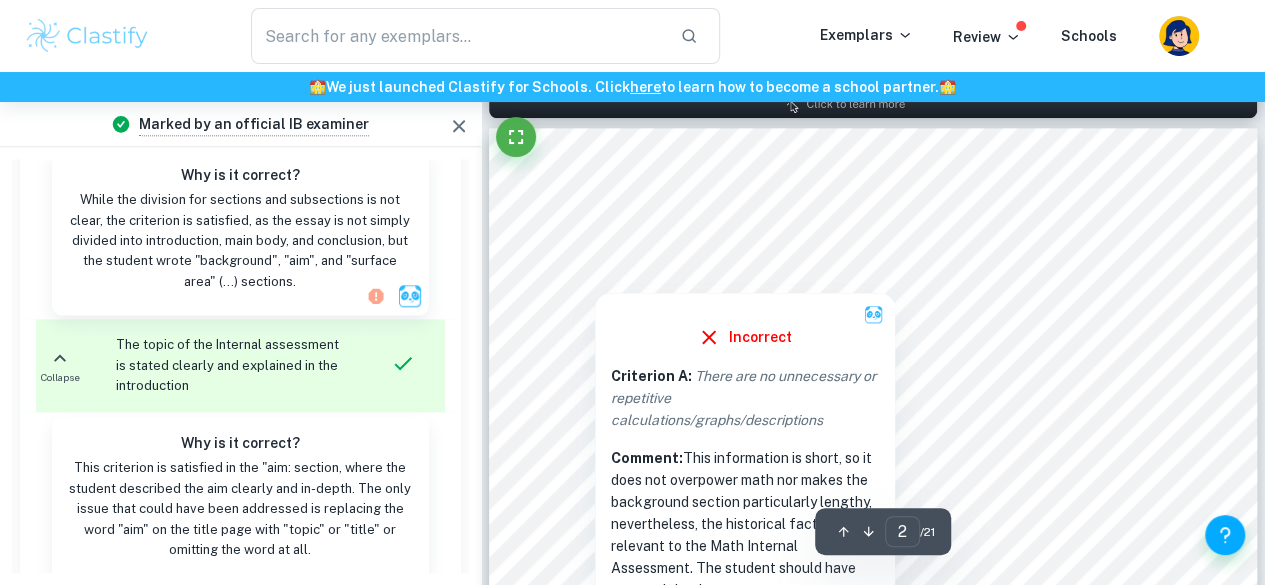 click at bounding box center (594, 279) 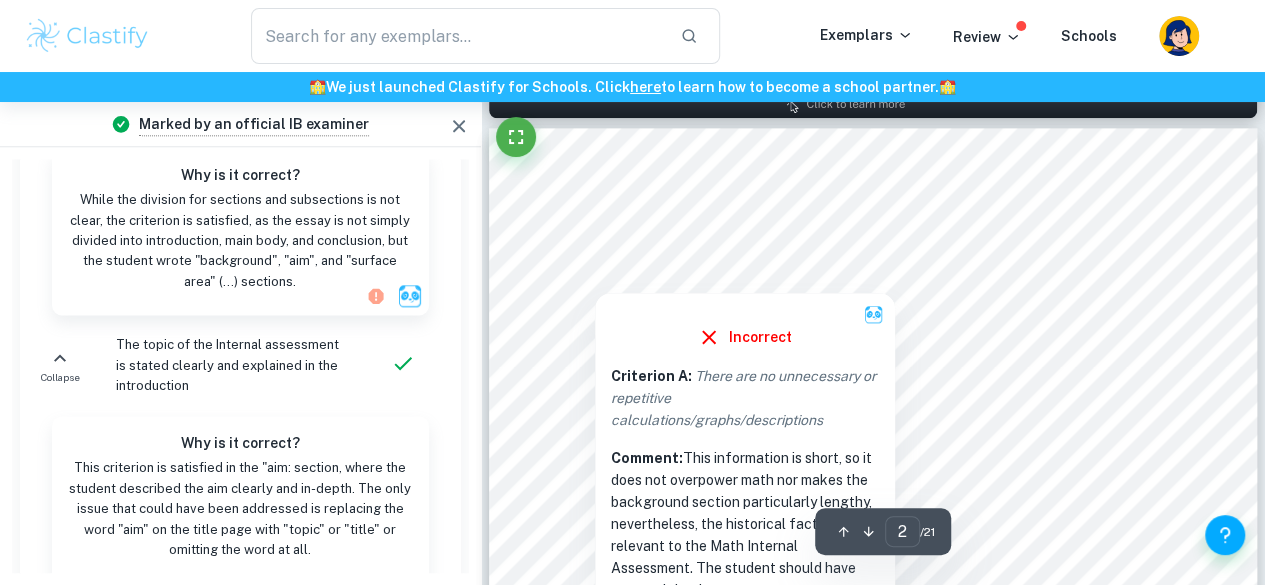 scroll, scrollTop: 1186, scrollLeft: 0, axis: vertical 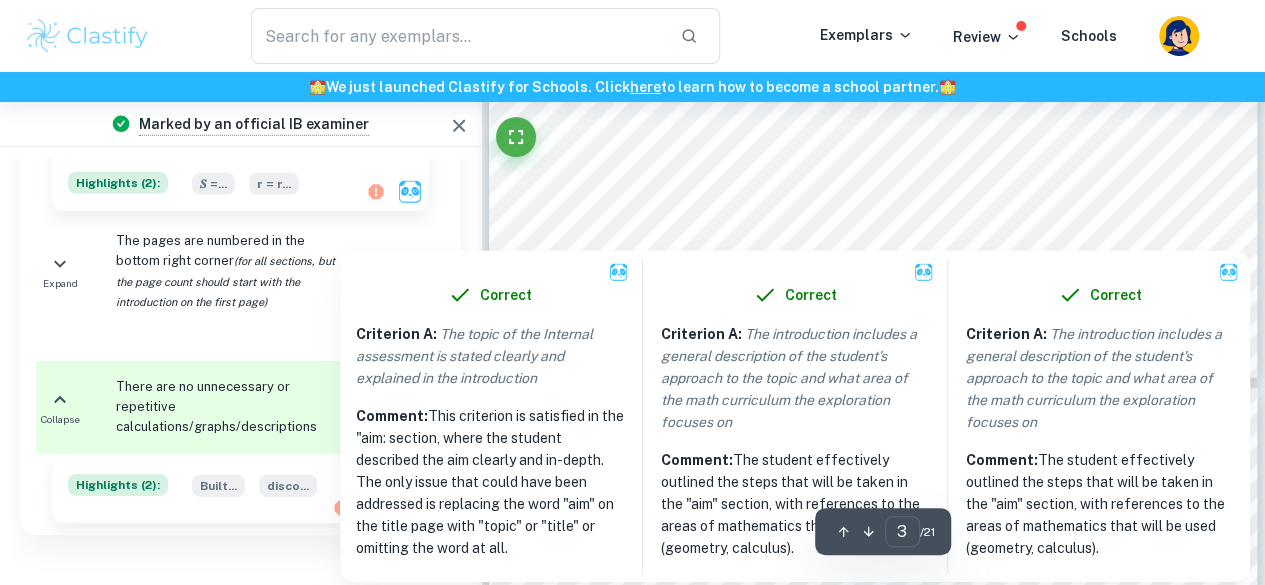 click at bounding box center [863, 186] 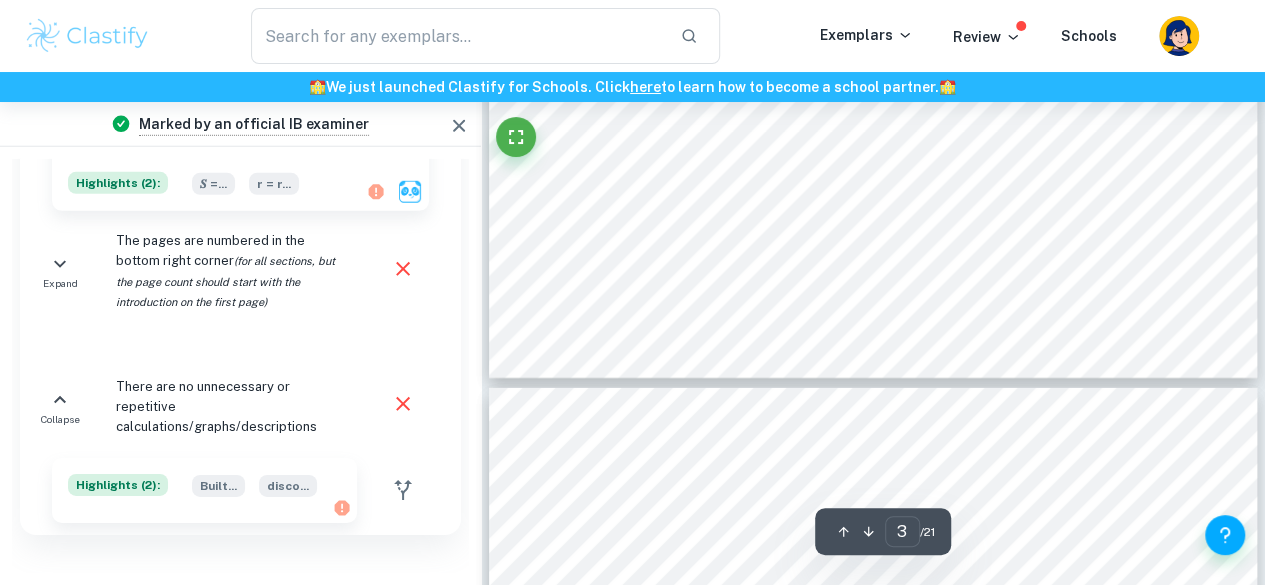 scroll, scrollTop: 420, scrollLeft: 0, axis: vertical 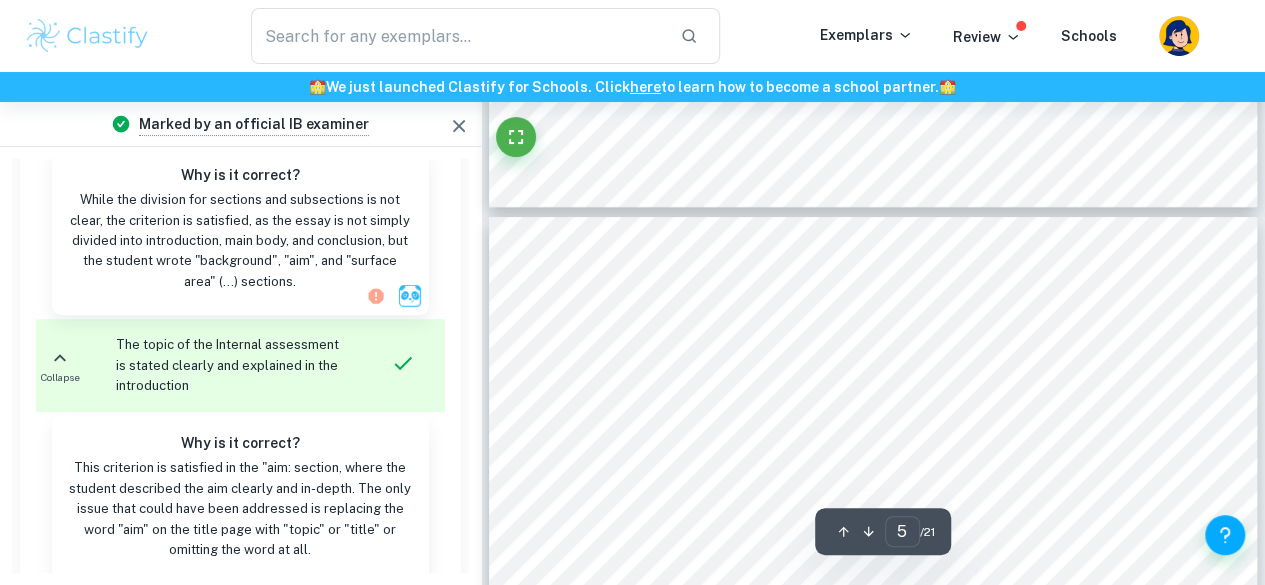 click on "The cross product of 2 vectors   𝑨𝑩 ⃗ ⃗ ⃗ ⃗ ⃗ ⃗   and   𝑨𝑪 ⃗ ⃗ ⃗ ⃗ ⃗   can be defined as: 𝑨𝑩 ⃗ ⃗ ⃗ ⃗ ⃗ ⃗   = 𝑎 1 𝒊 + 𝑎 2 𝒋 + 𝑎 3 𝒌 ⃗ ⃗ 𝑨𝑪 ⃗ ⃗ ⃗ ⃗ ⃗   = 𝑐 1 𝒊 + 𝑐 2 𝒋 + 𝑐 3 𝒌 ⃗ ⃗ 𝑨𝑩 ⃗ ⃗ ⃗ ⃗ ⃗ ⃗   𝐱 𝑨𝑪 ⃗ ⃗ ⃗ ⃗ ⃗   = | 𝑖   j   𝑘 ⃗ 𝑎 1   𝑎 2   𝑎 3 𝑐 1   𝑐 2   𝑐 3 | 𝑨𝑩 ⃗ ⃗ ⃗ ⃗ ⃗ ⃗   𝐱 𝑨𝑪 ⃗ ⃗ ⃗ ⃗ ⃗   = | 𝑎 2   𝑎 3 𝑐 2   𝑐 3   | 𝒊   −   | 𝑎 1   𝑎 3 𝑐 1   𝑐 3   | 𝐣 + | 𝑎 1   𝑎 3 𝑐 1   𝑐 2   | 𝒌 ⃗ ⃗ 𝒘𝒉𝒆𝒓𝒆 | 𝑎 2   𝑎 3 𝑐 2   𝑐 3   | = 𝑎 2 𝑐 3   − 𝑎 3 𝑐 2 By using a MATLAB code   (refer to appendix A) , cartesian co-ordinates for geodesic domes of frequencies 1, 2 and 3 were generated. The radius   (38m)   and other parameters such as icosahedron as the base solid were kept constant. The raw co-ordinate data     Frequency" at bounding box center (873, 714) 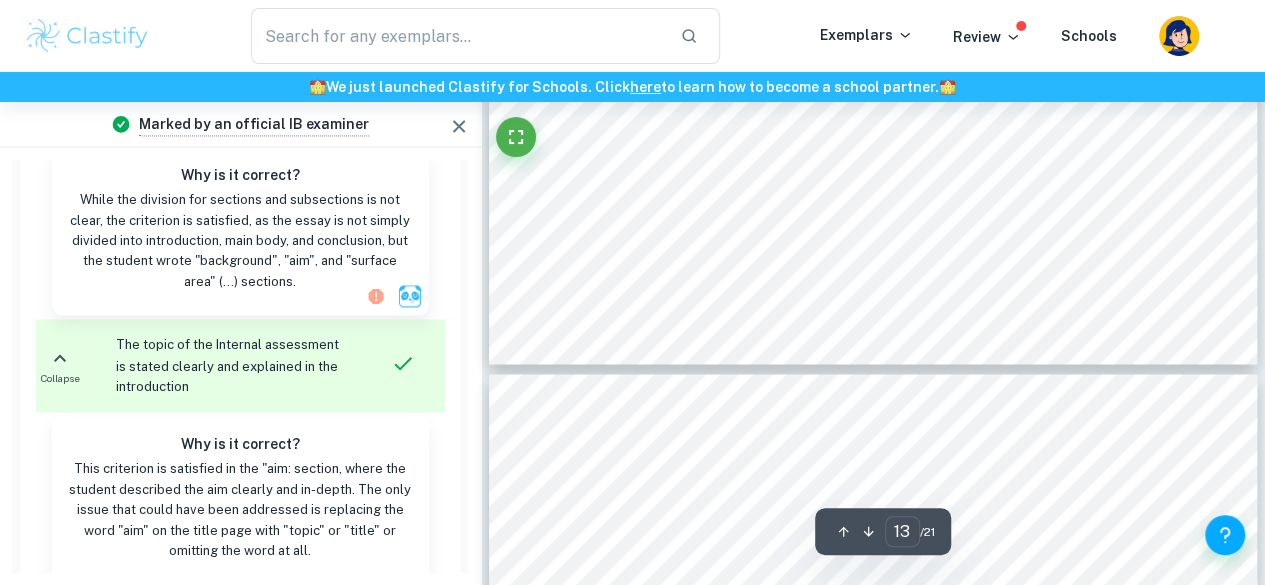 scroll, scrollTop: 12904, scrollLeft: 0, axis: vertical 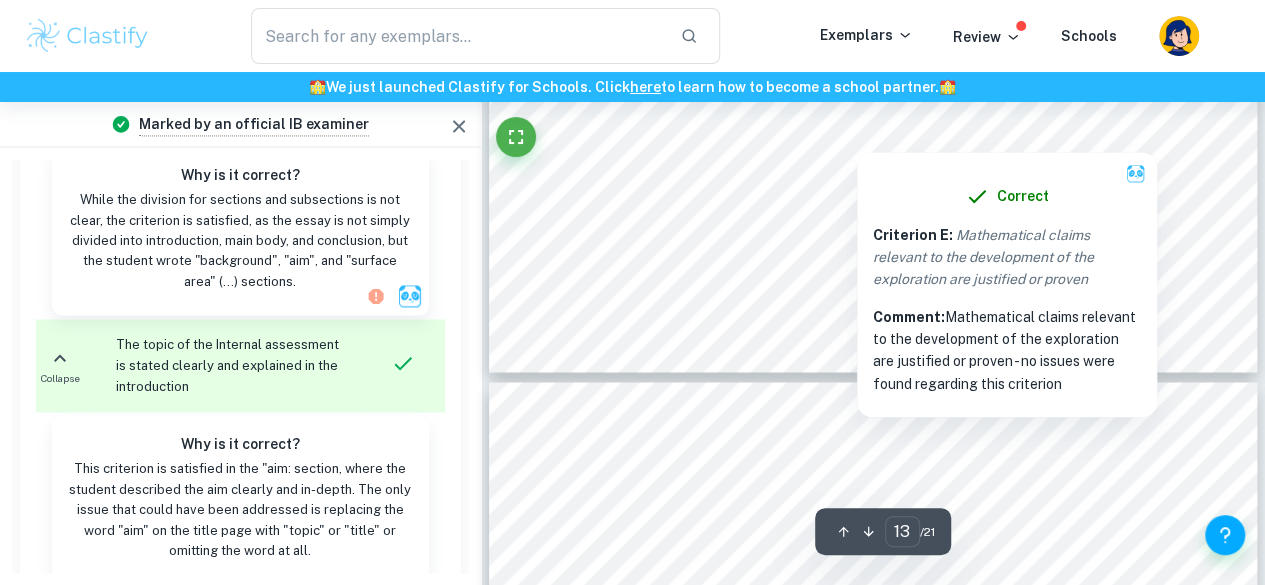 click on "By inserting the limits for each integral, it can now be computed as follows: 𝑉 = ∫   ∫   ∫   𝑟 𝑑𝑧 𝑑𝑟 𝑑θ √38 2 −𝑟 2 24 √868 0 2𝜋 0 The first integral 𝑉 = ∫   ∫   [𝑟 𝑧] 24 √38 2 −𝑟 2 √868 0 2𝜋 0 𝑑𝑟 𝑑𝜃 𝑉 = ∫   ∫   𝑟 [(√38 2   − 𝑟 2 ) − 24] √868 0 2𝜋 0 𝑑𝑟 𝑑𝜃 Since the second integral is for the variable “r”, we can simplify the function in terms of r 𝑉 = ∫   ∫   (𝑟 (√38 2   − 𝑟 2 ) − 24𝑟) √868 0 2𝜋 0 𝑑𝑟 𝑑𝜃 Using the method of integration by substitution, we can evaluate (i) (i) =   ∫ 𝑟 (√38 2   − 𝑟 2 ) 𝑑𝑟 Let   𝑢 = 38 2   − 𝑟 2 𝑑𝑢 𝑑𝑟   = −2𝑟 This can be simplified further to get the following relation: 𝑑𝑟 =  − 1 2𝑟   𝑑𝑢 Substituting this into (i), we get 𝐼 1   = −  1 2   ∫ 𝑢   1 2   𝑑𝑢 = −  1 3   𝑢   3 2 = −  1 3   (38 2   − 𝑟 2 )   3 2 (i)   (ii)" at bounding box center (873, -124) 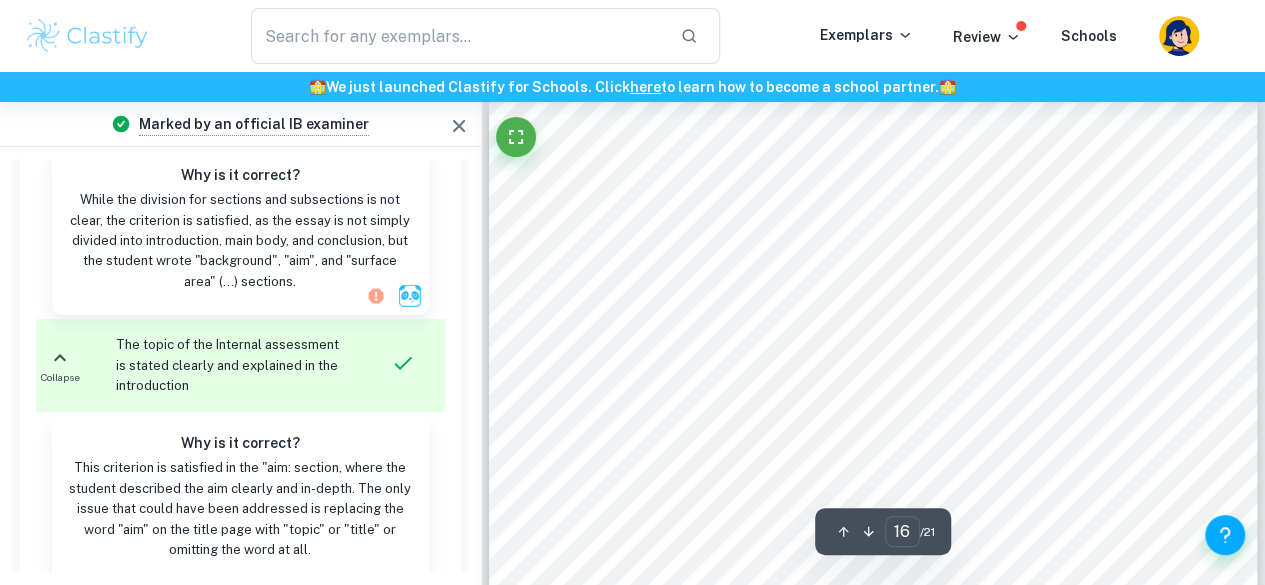 scroll, scrollTop: 15194, scrollLeft: 0, axis: vertical 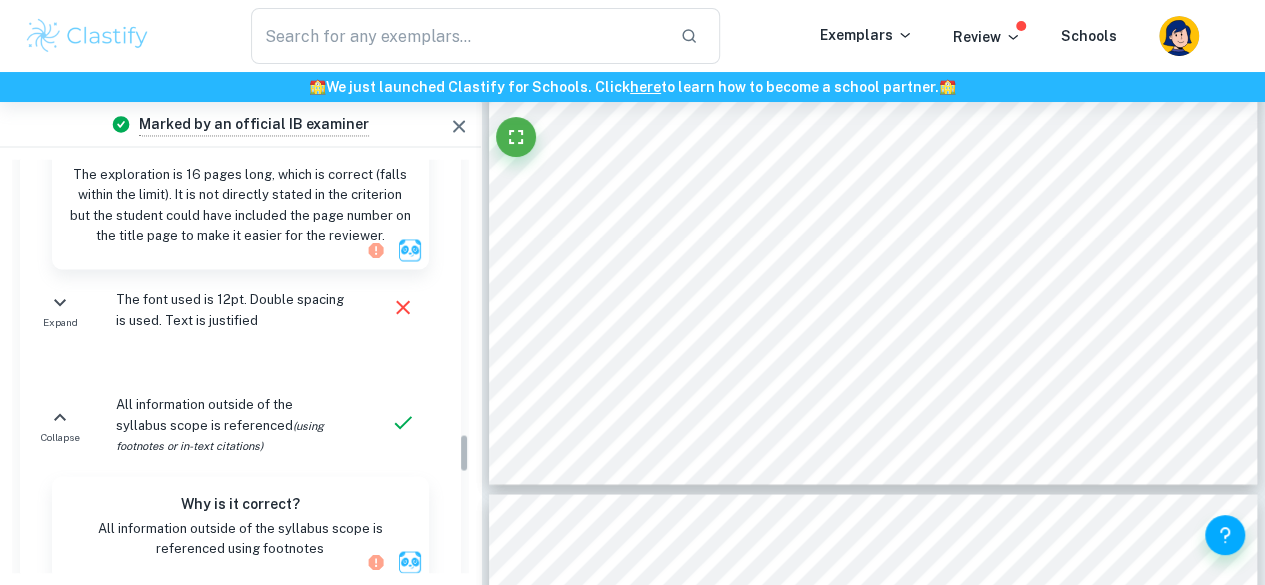 click on "The font used is 12pt. Double spacing is used. Text is justified" at bounding box center (230, 309) 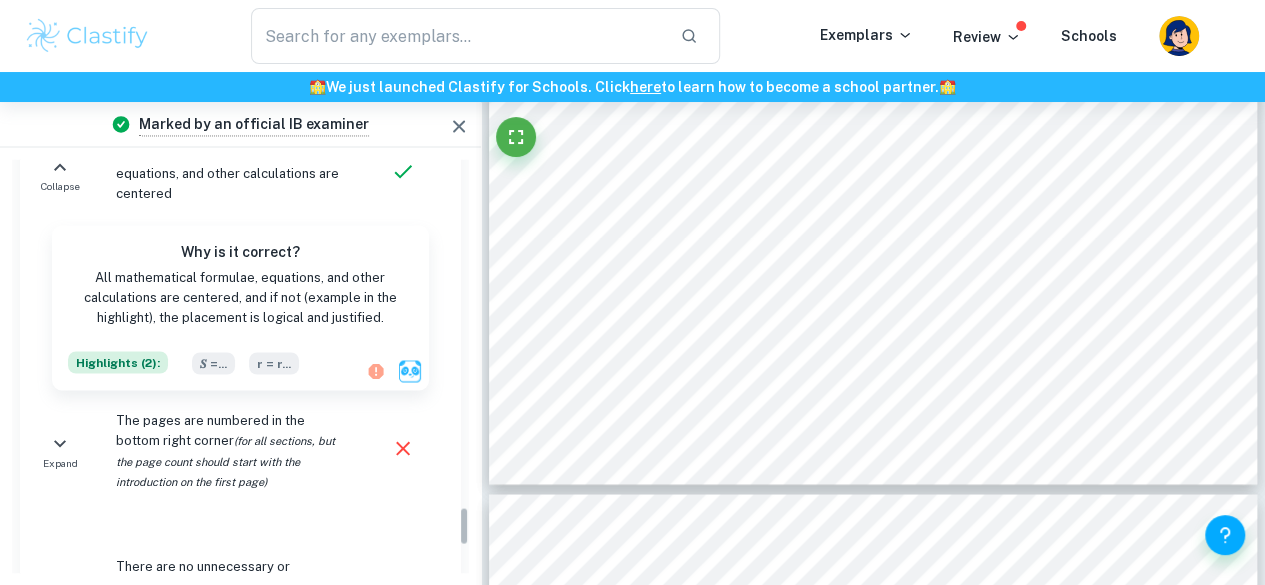 scroll, scrollTop: 3952, scrollLeft: 0, axis: vertical 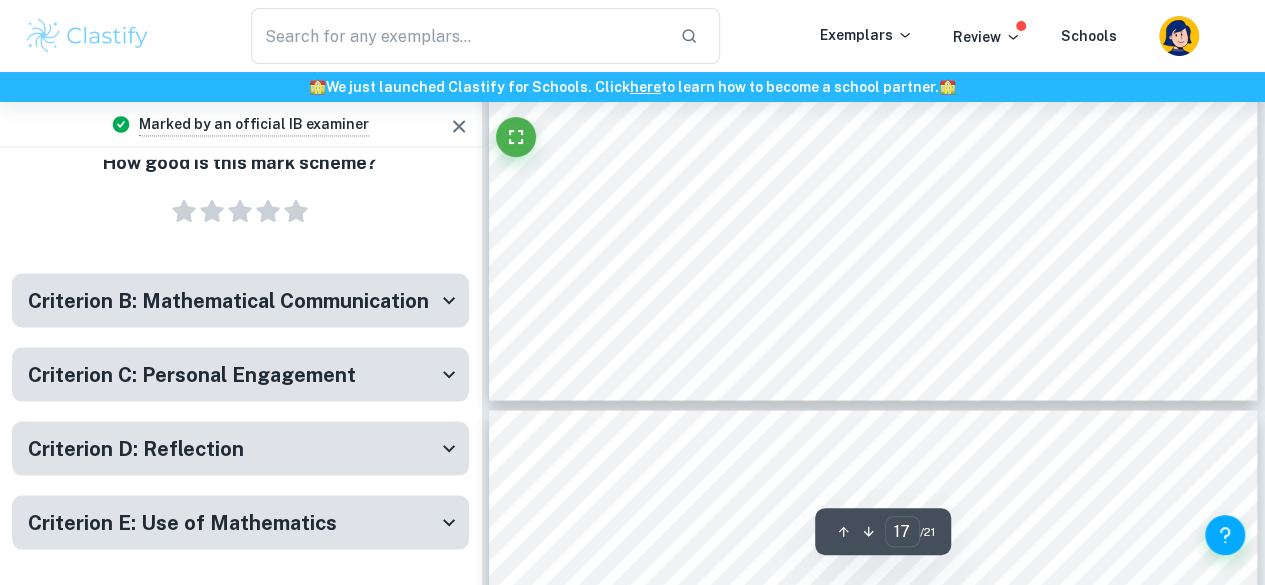 click on "Criterion B: Mathematical Communication" at bounding box center [228, 300] 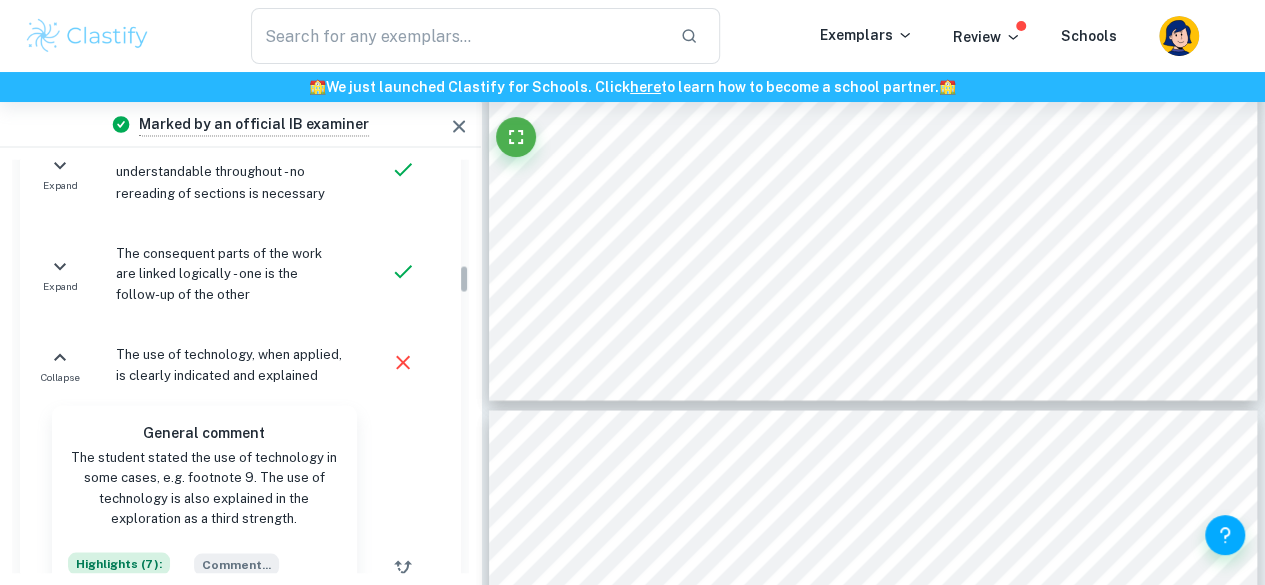 scroll, scrollTop: 1466, scrollLeft: 0, axis: vertical 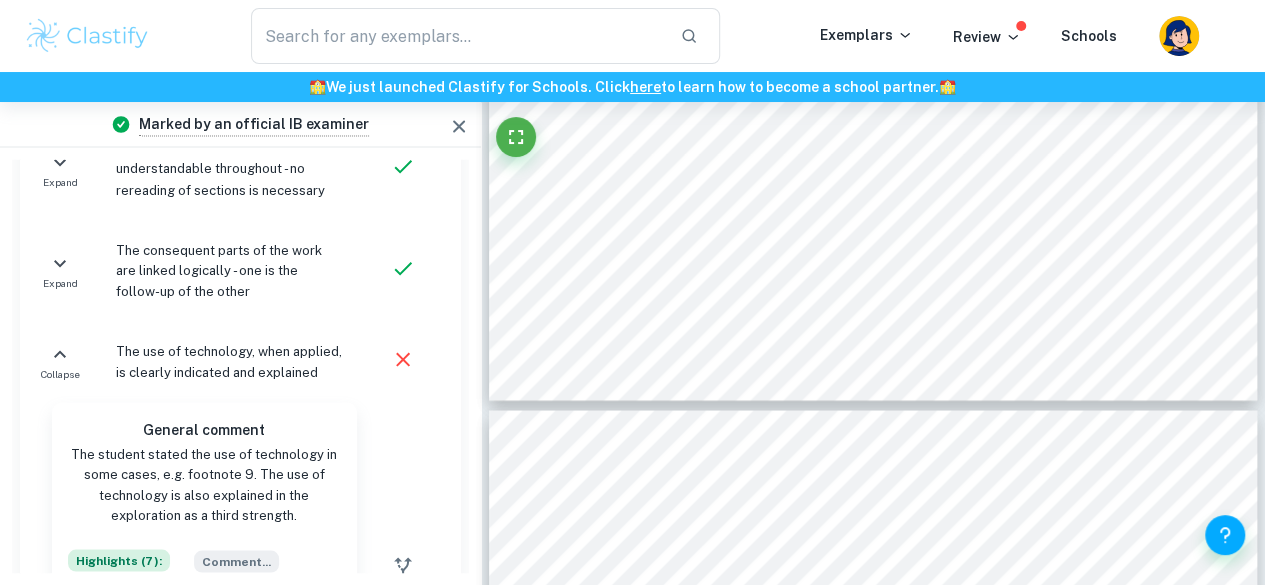 click on "The use of technology, when applied, is clearly indicated and explained" at bounding box center (230, 361) 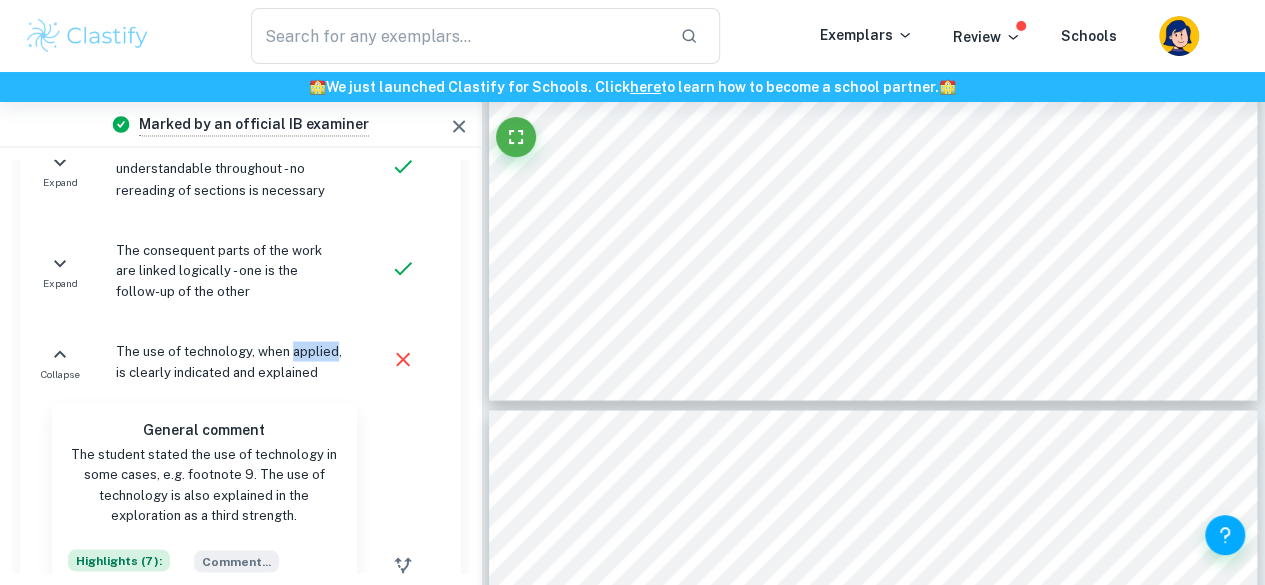click on "The use of technology, when applied, is clearly indicated and explained" at bounding box center (230, 361) 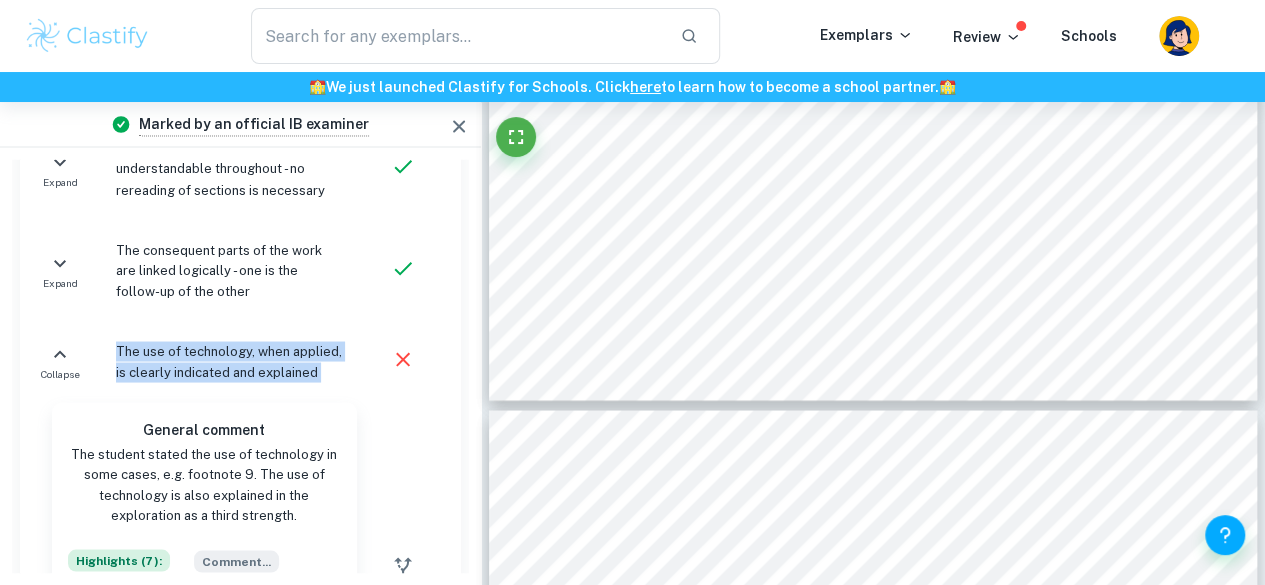 drag, startPoint x: 293, startPoint y: 334, endPoint x: 305, endPoint y: 346, distance: 16.970562 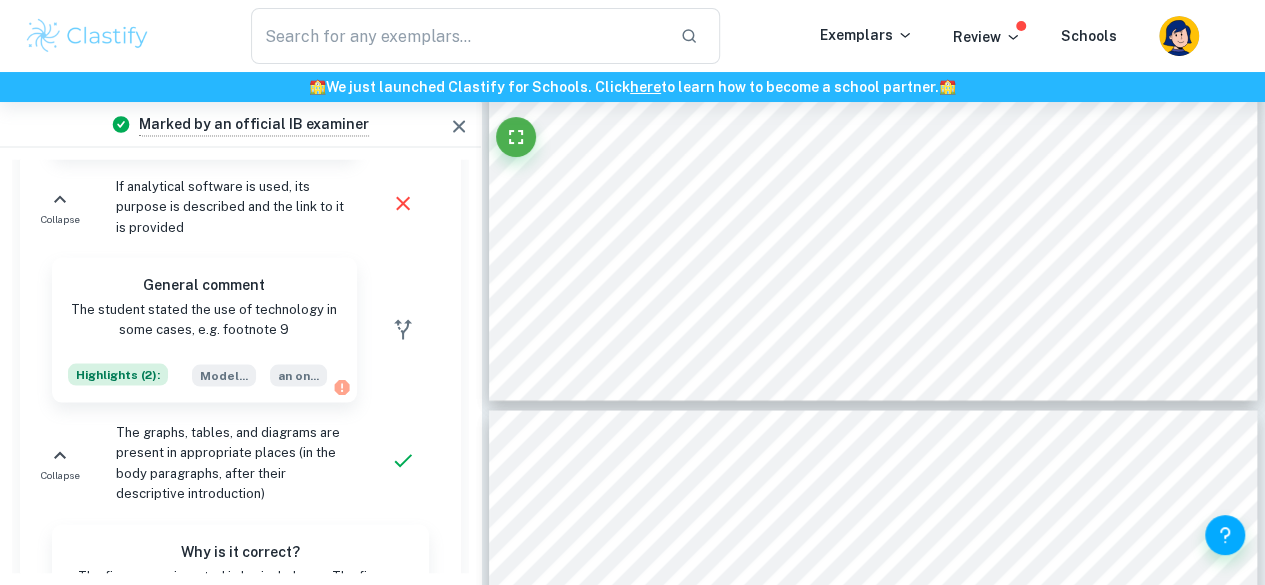 scroll, scrollTop: 2024, scrollLeft: 0, axis: vertical 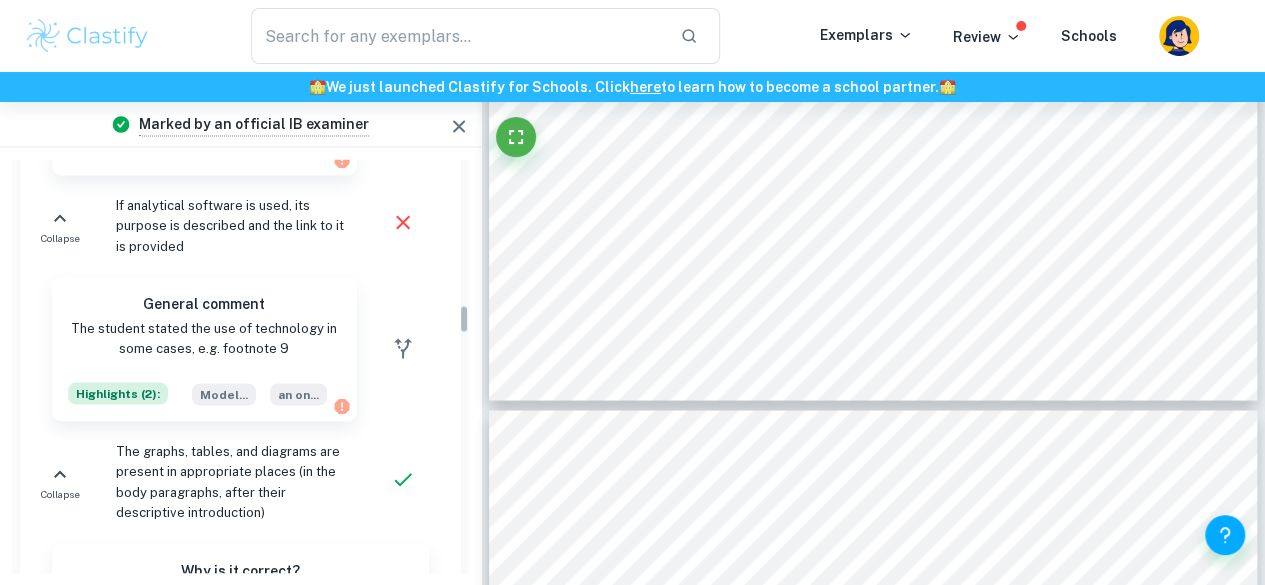 click on "General comment  The student stated the use of technology in some cases, e.g. footnote 9 Highlights ( 2 ):      Model ... an on ..." at bounding box center (194, 348) 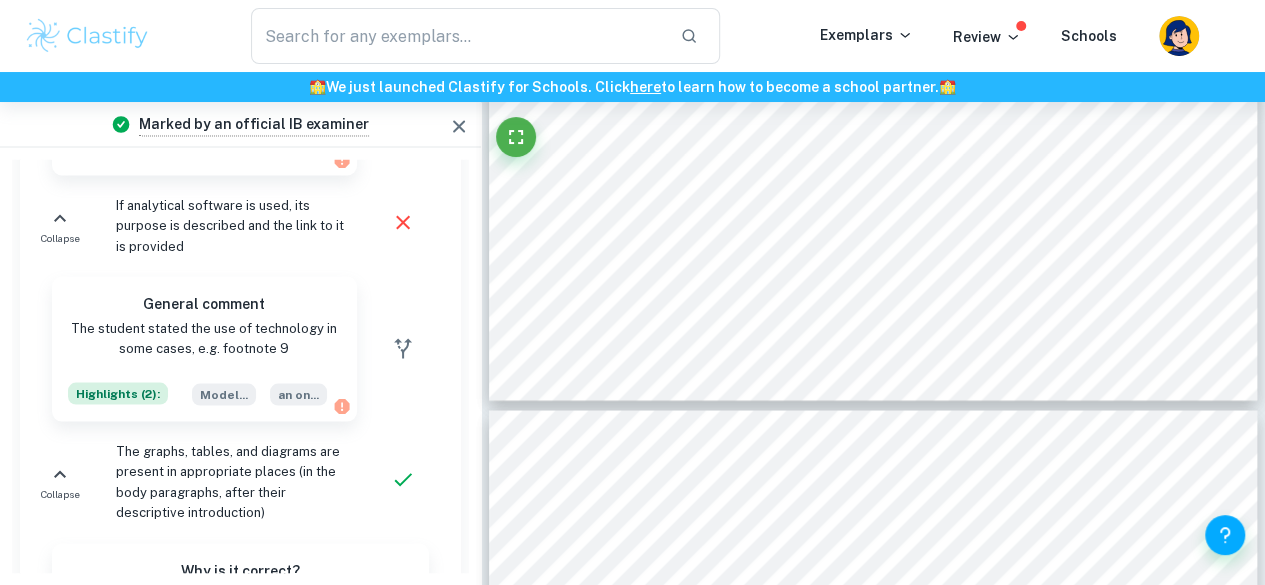 click on "General comment  The student stated the use of technology in some cases, e.g. footnote 9 Highlights ( 2 ):      Model ... an on ..." at bounding box center [194, 348] 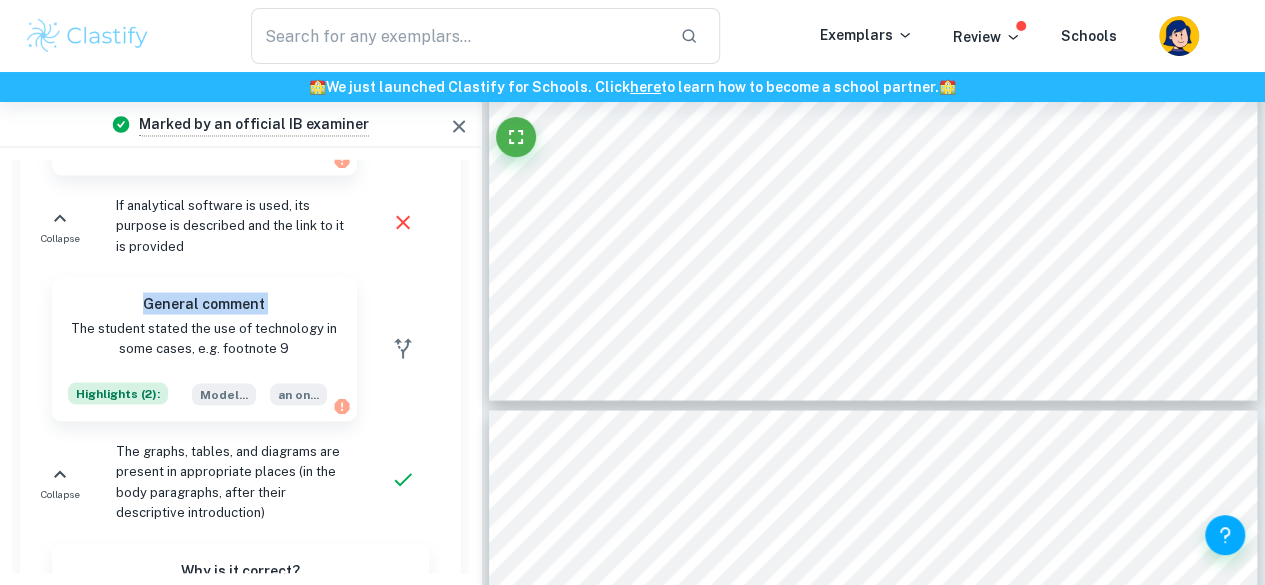 click on "General comment  The student stated the use of technology in some cases, e.g. footnote 9 Highlights ( 2 ):      Model ... an on ..." at bounding box center (194, 348) 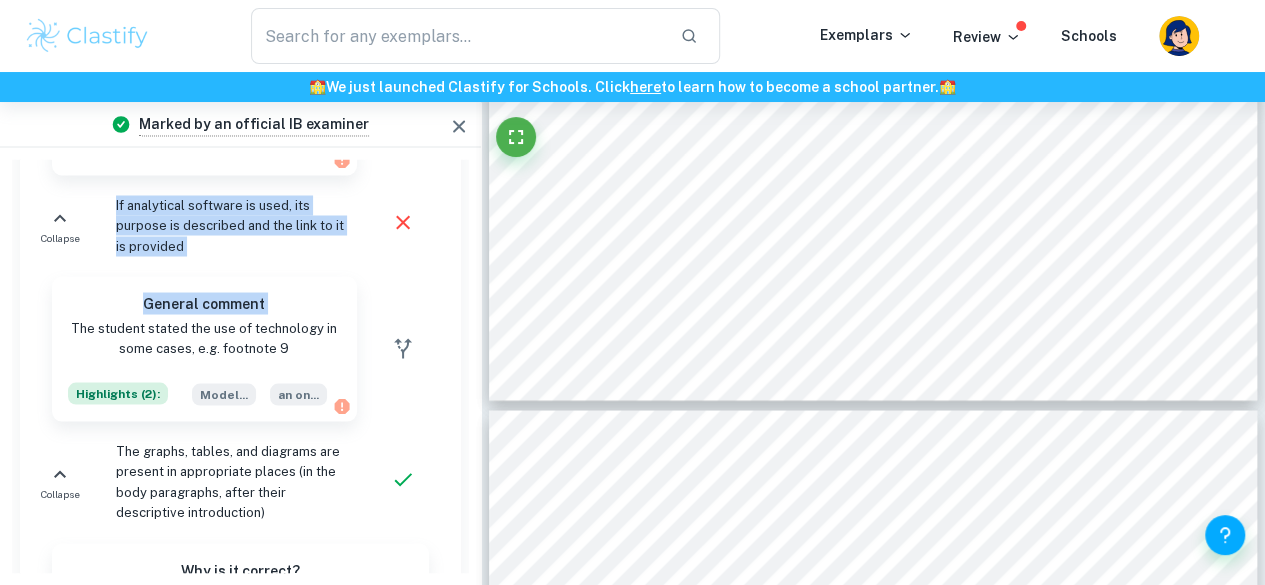 drag, startPoint x: 277, startPoint y: 251, endPoint x: 259, endPoint y: 212, distance: 42.953465 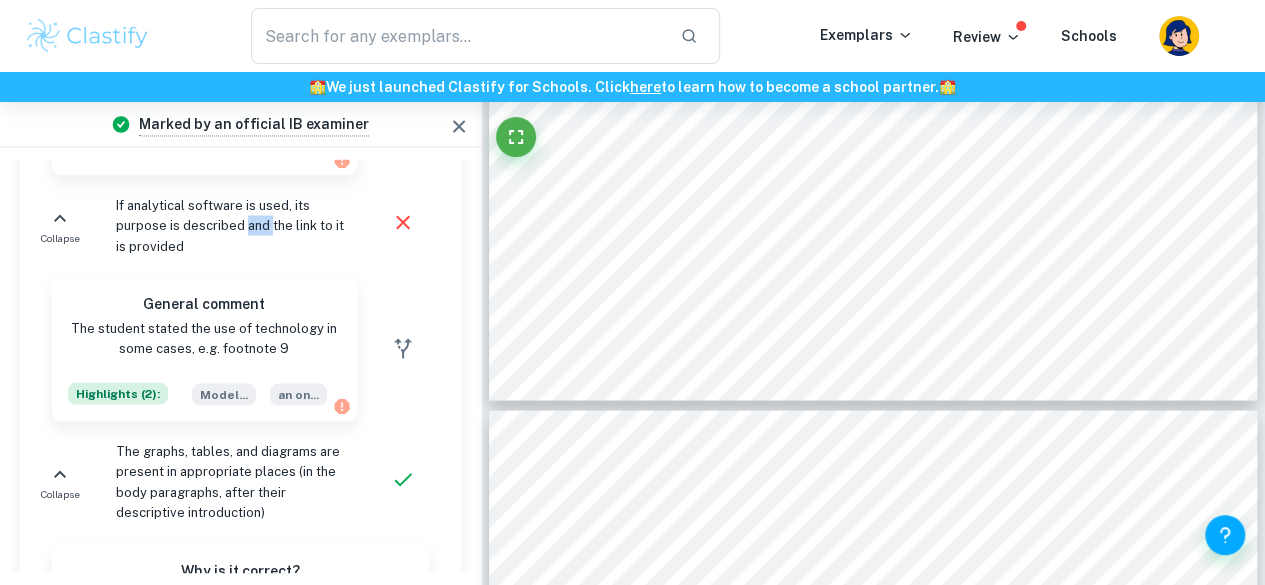 click on "If analytical software is used, its purpose is described and the link to it is provided" at bounding box center [230, 225] 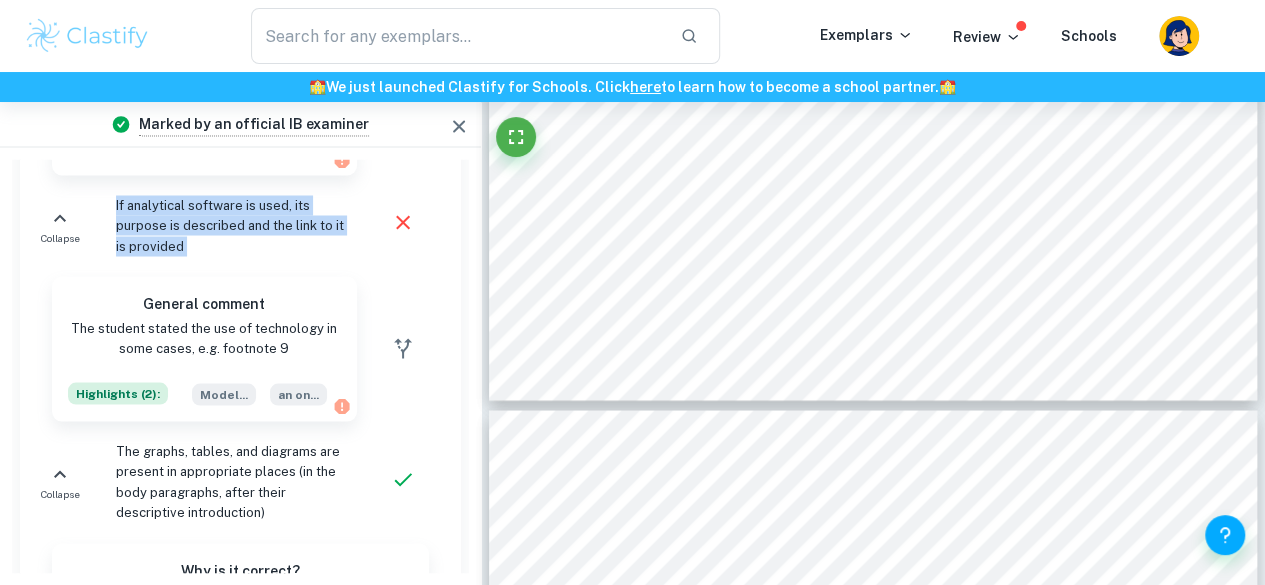 drag, startPoint x: 259, startPoint y: 212, endPoint x: 286, endPoint y: 243, distance: 41.109608 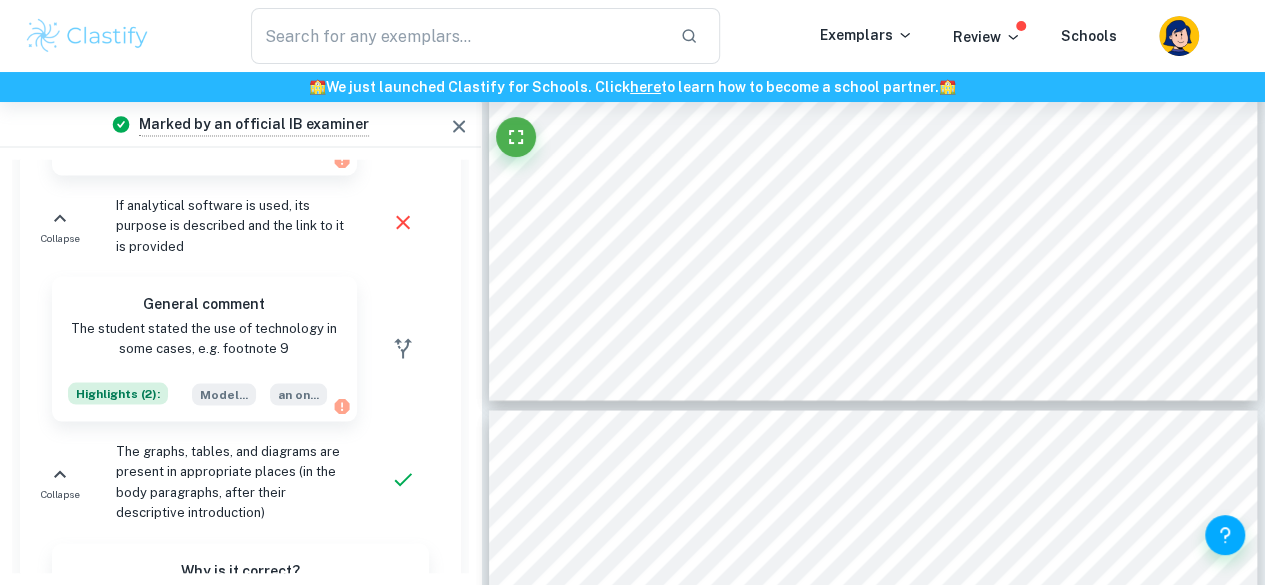 click on "If analytical software is used, its purpose is described and the link to it is provided" at bounding box center (226, 225) 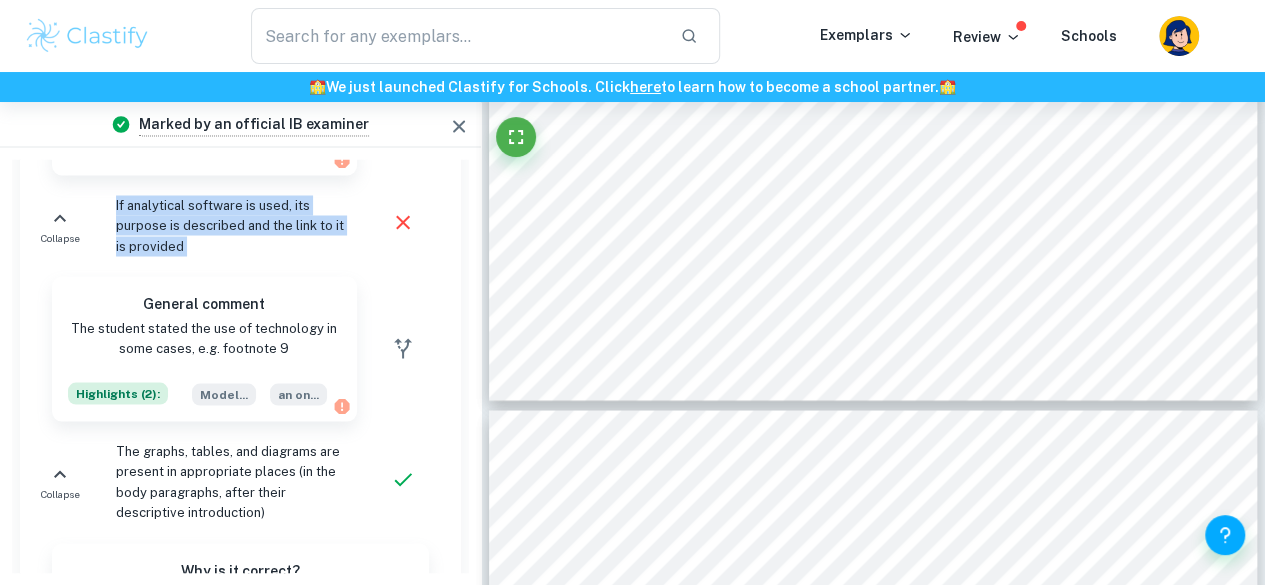 click on "If analytical software is used, its purpose is described and the link to it is provided" at bounding box center [226, 225] 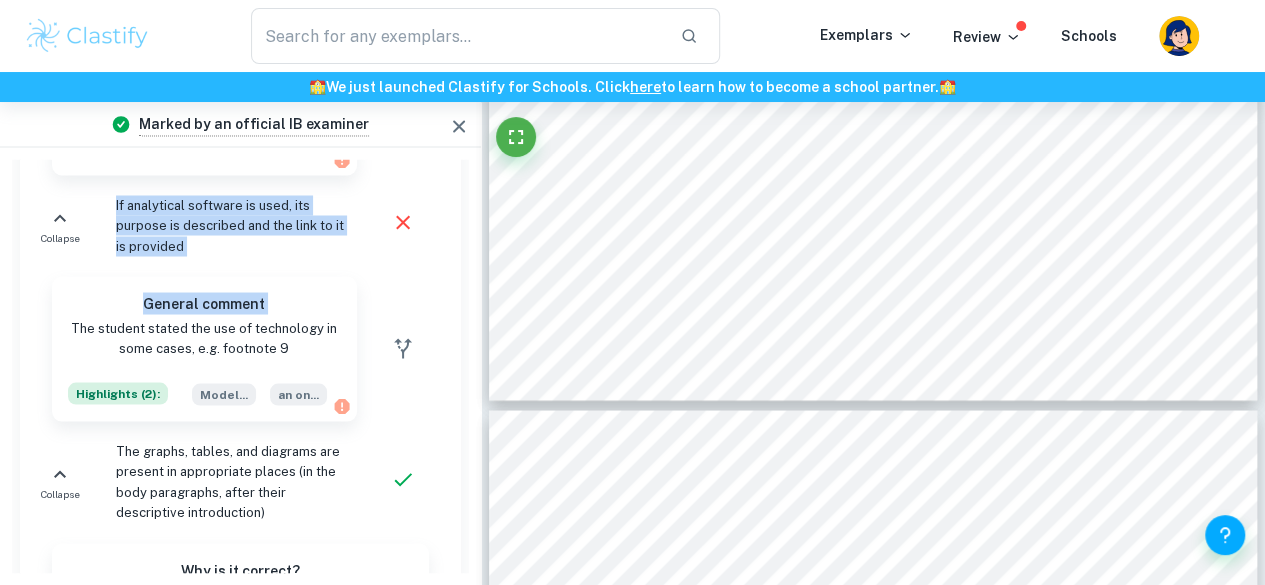 drag, startPoint x: 286, startPoint y: 243, endPoint x: 324, endPoint y: 271, distance: 47.201694 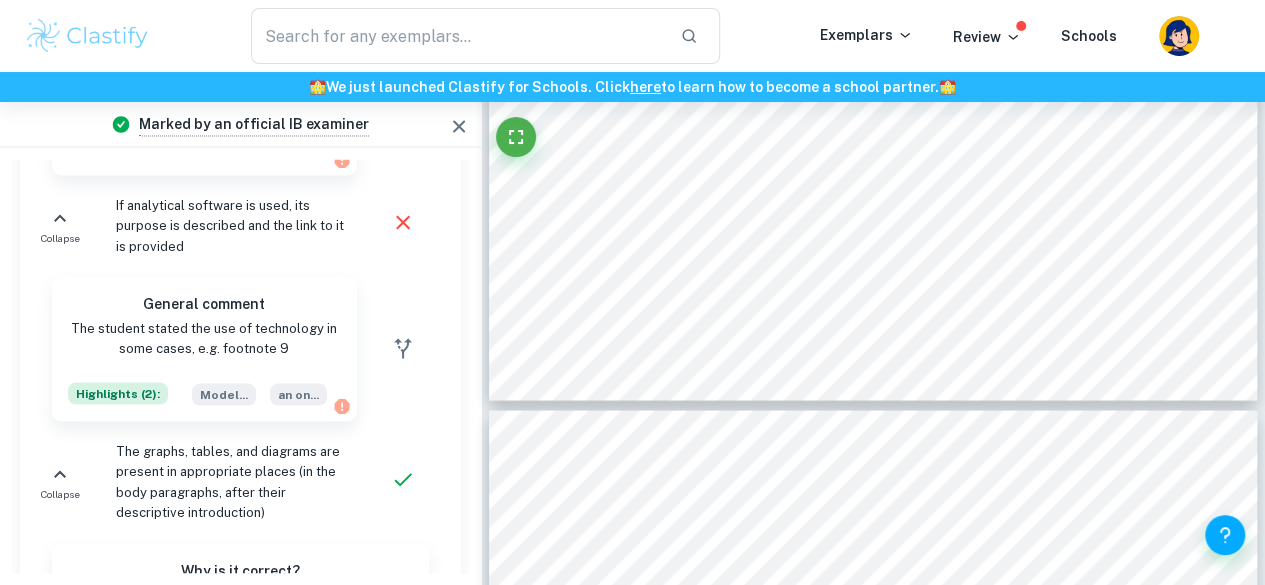 click on "If analytical software is used, its purpose is described and the link to it is provided" at bounding box center (230, 225) 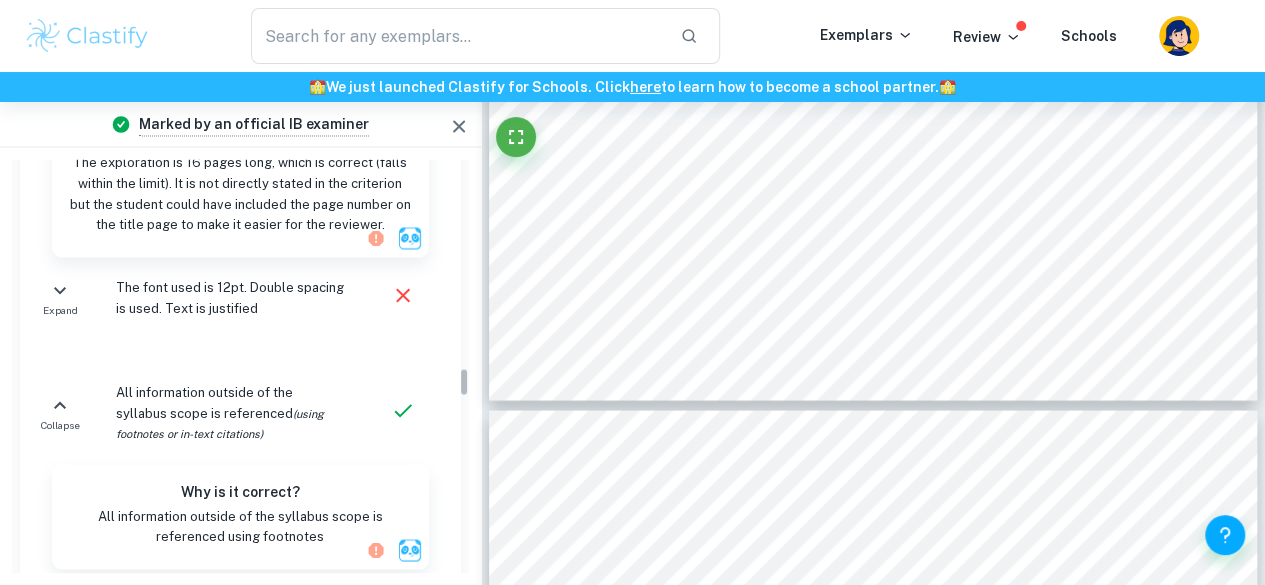 scroll, scrollTop: 2900, scrollLeft: 0, axis: vertical 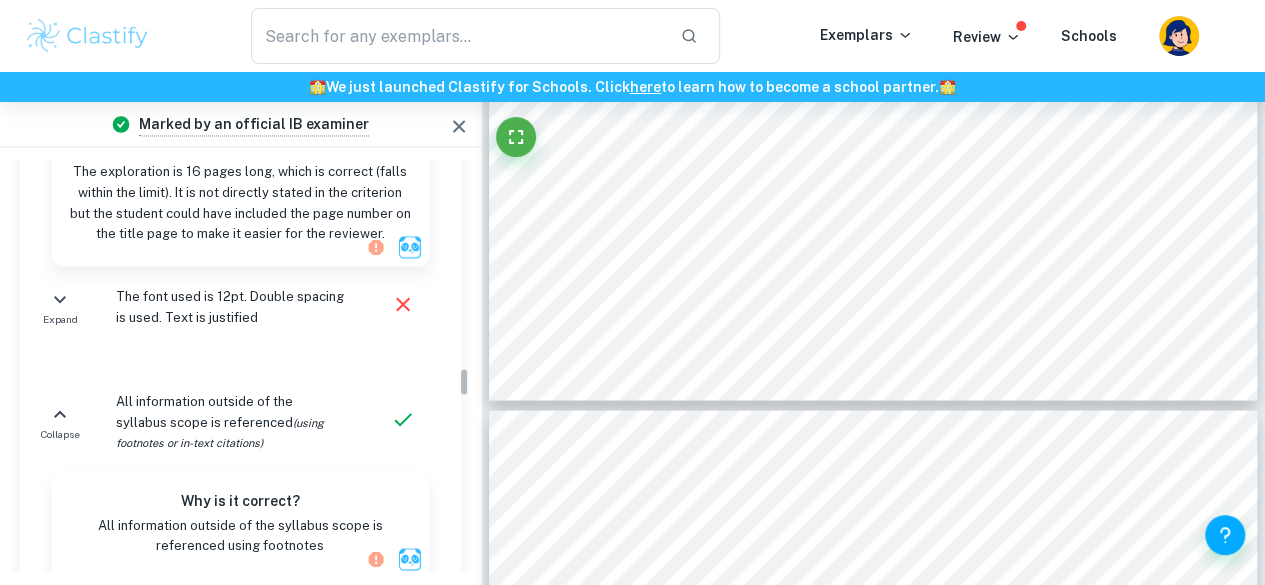 click on "The font used is 12pt. Double spacing is used. Text is justified" at bounding box center (226, 306) 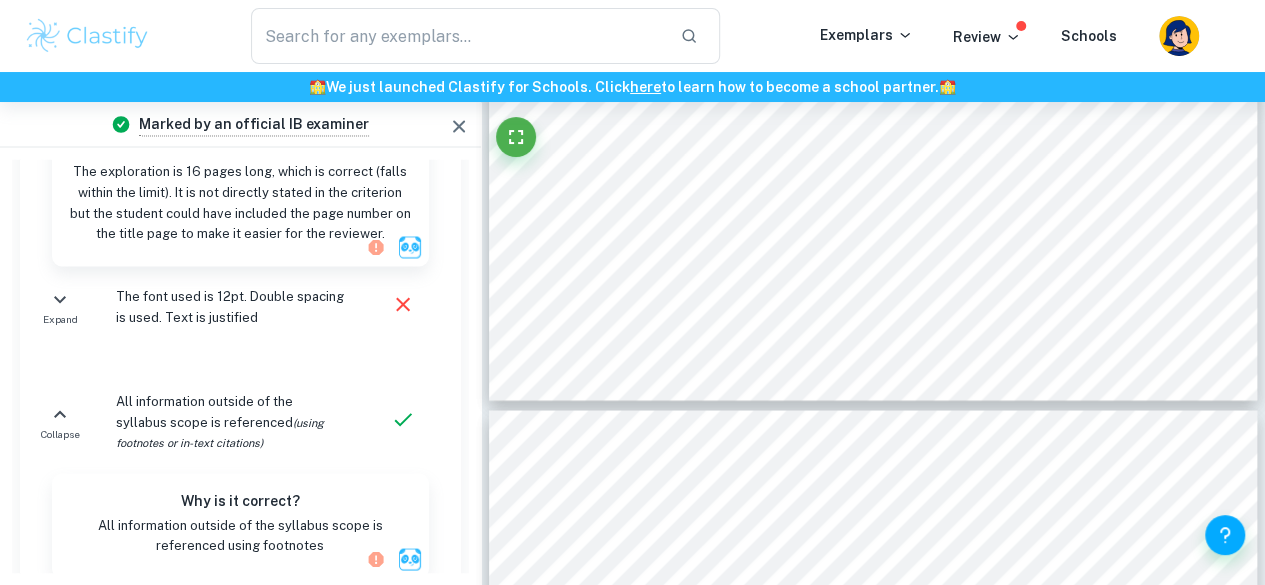drag, startPoint x: 260, startPoint y: 313, endPoint x: 271, endPoint y: 319, distance: 12.529964 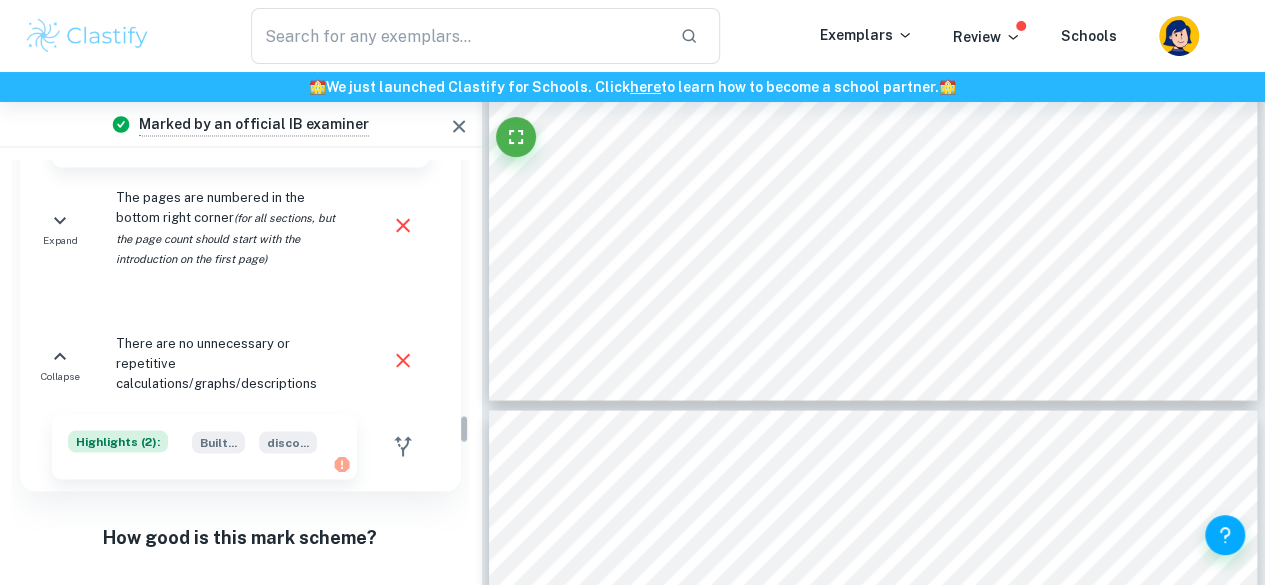 scroll, scrollTop: 3552, scrollLeft: 0, axis: vertical 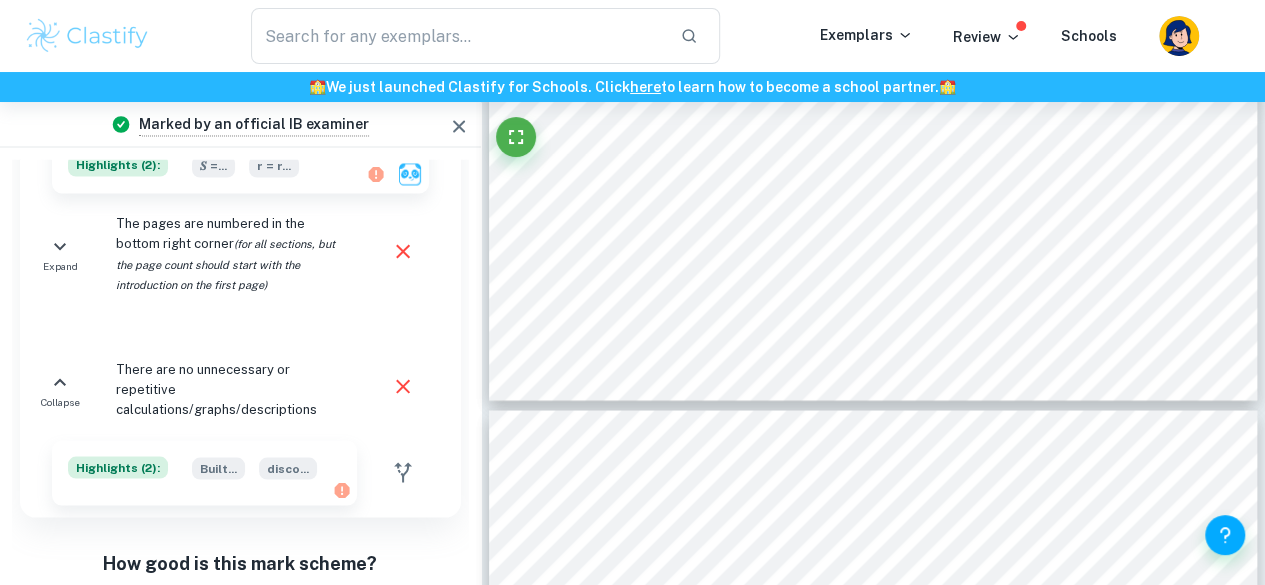 click on "The pages are numbered in the bottom right corner  (for all sections, but the page count should start with the introduction on the first page)" at bounding box center (230, 254) 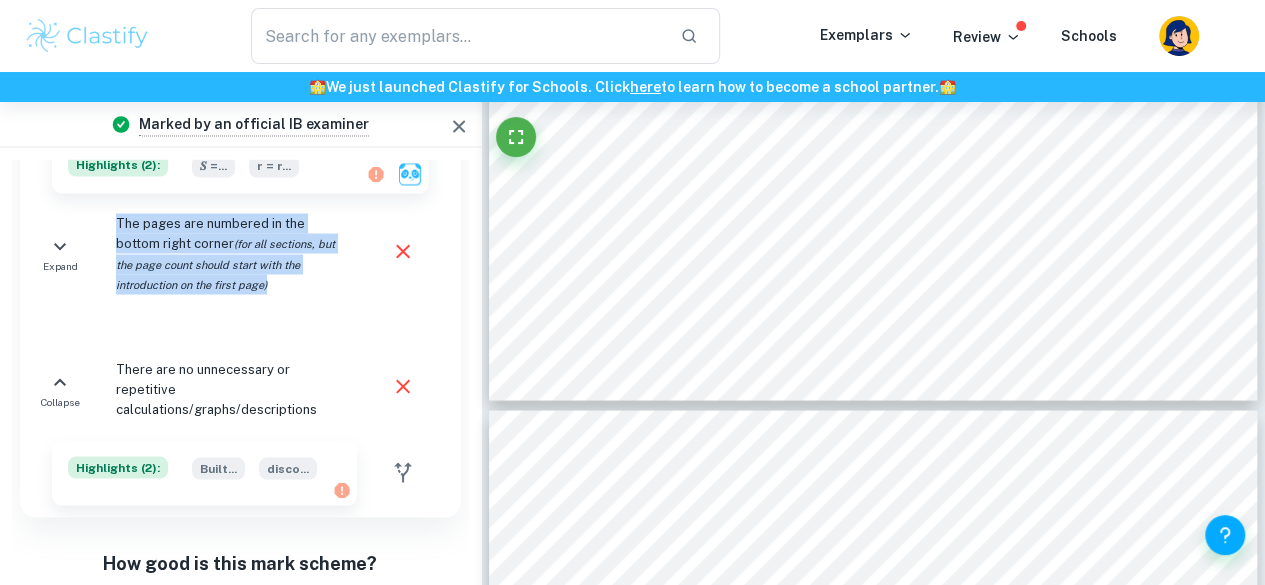 drag, startPoint x: 272, startPoint y: 238, endPoint x: 262, endPoint y: 221, distance: 19.723083 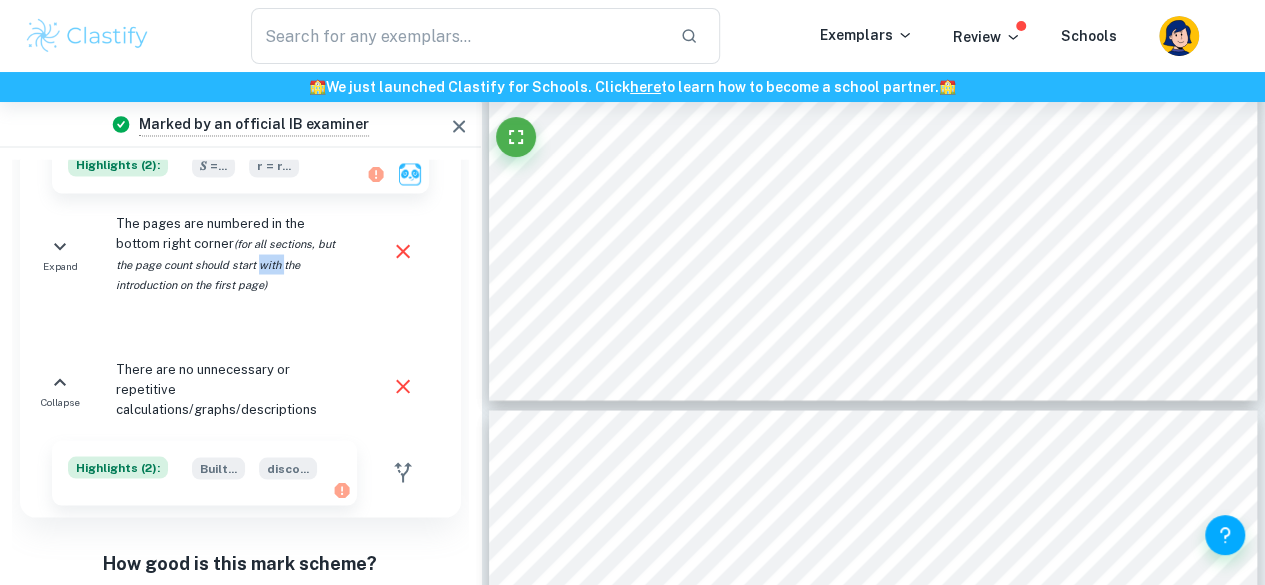 click on "(for all sections, but the page count should start with the introduction on the first page)" at bounding box center [225, 263] 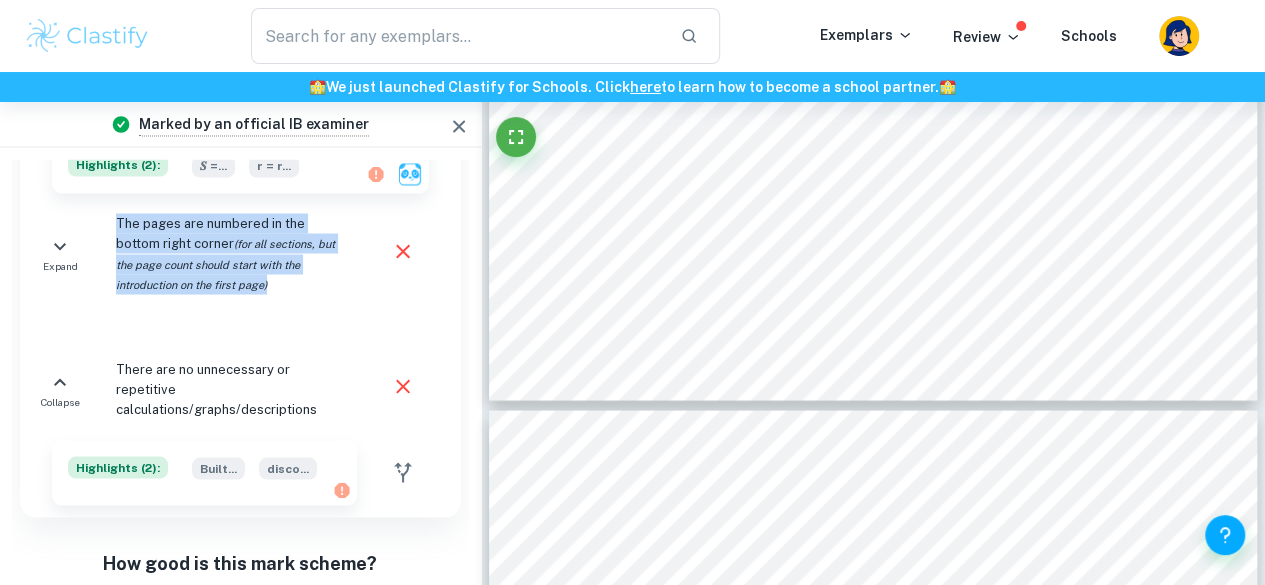 drag, startPoint x: 262, startPoint y: 221, endPoint x: 281, endPoint y: 251, distance: 35.510563 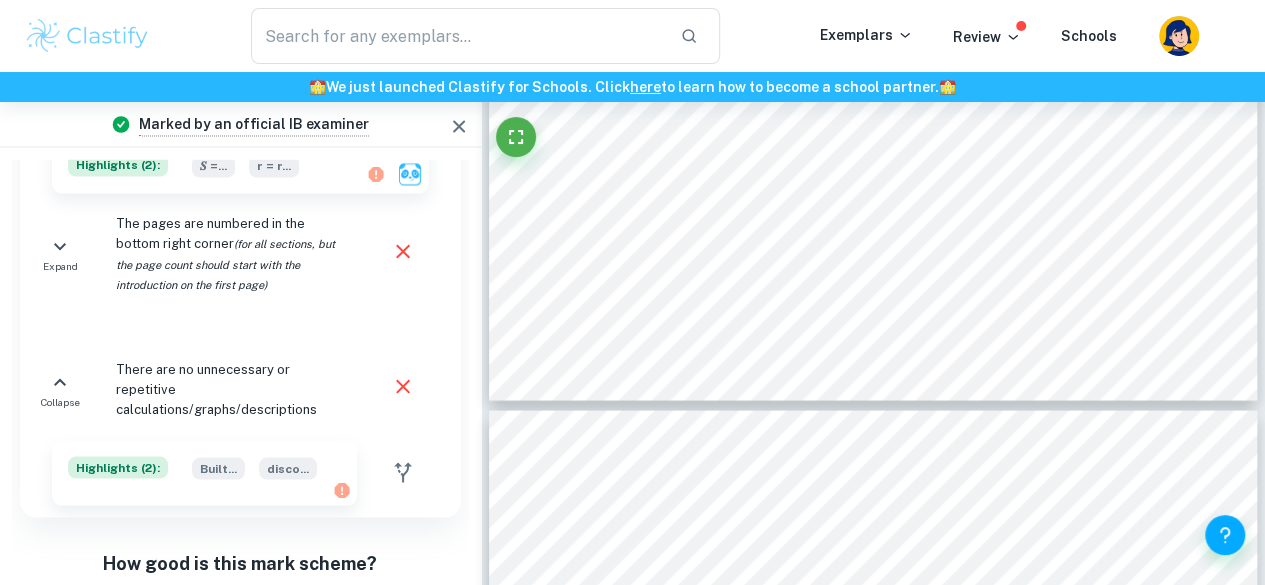 click on "The pages are numbered in the bottom right corner  (for all sections, but the page count should start with the introduction on the first page)" at bounding box center (230, 254) 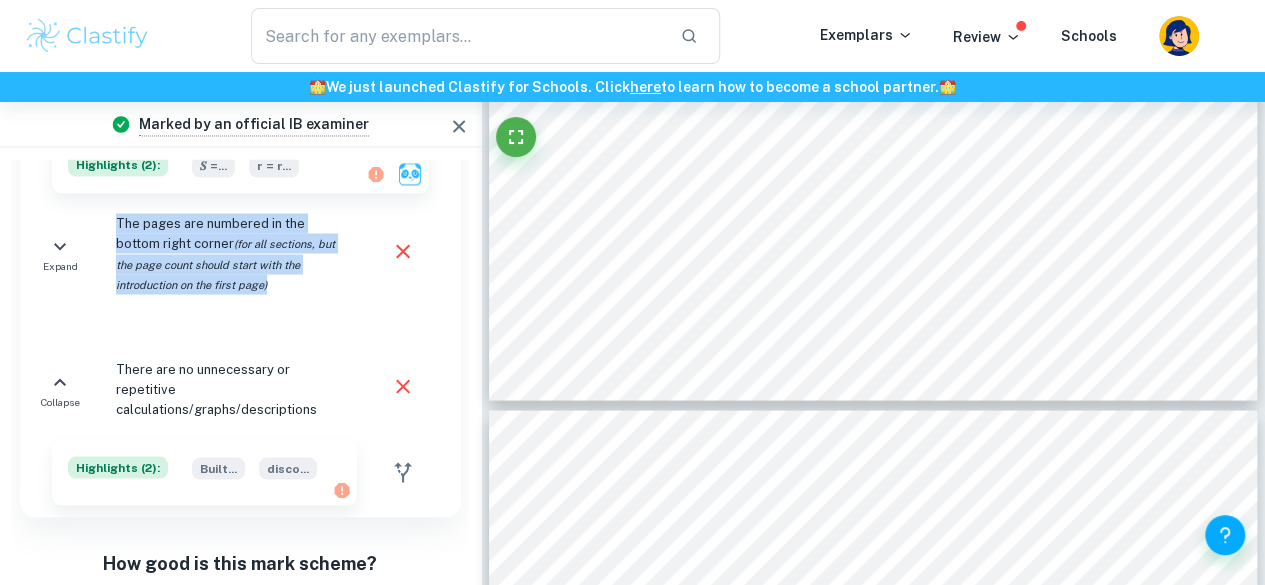 drag, startPoint x: 281, startPoint y: 251, endPoint x: 260, endPoint y: 213, distance: 43.416588 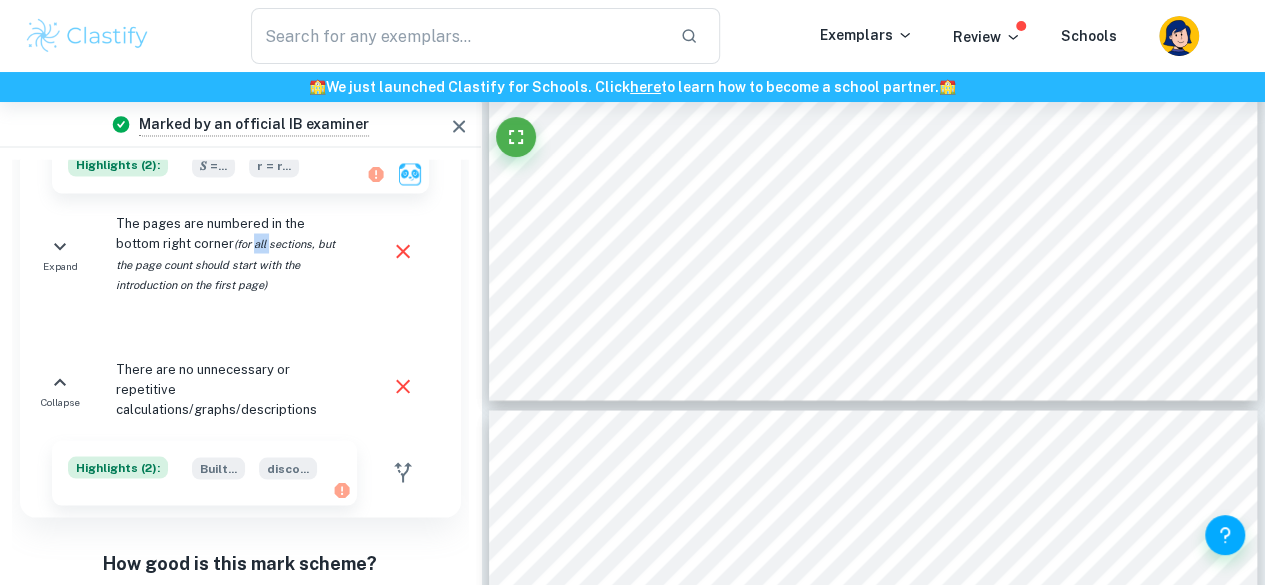 click on "The pages are numbered in the bottom right corner  (for all sections, but the page count should start with the introduction on the first page)" at bounding box center (230, 254) 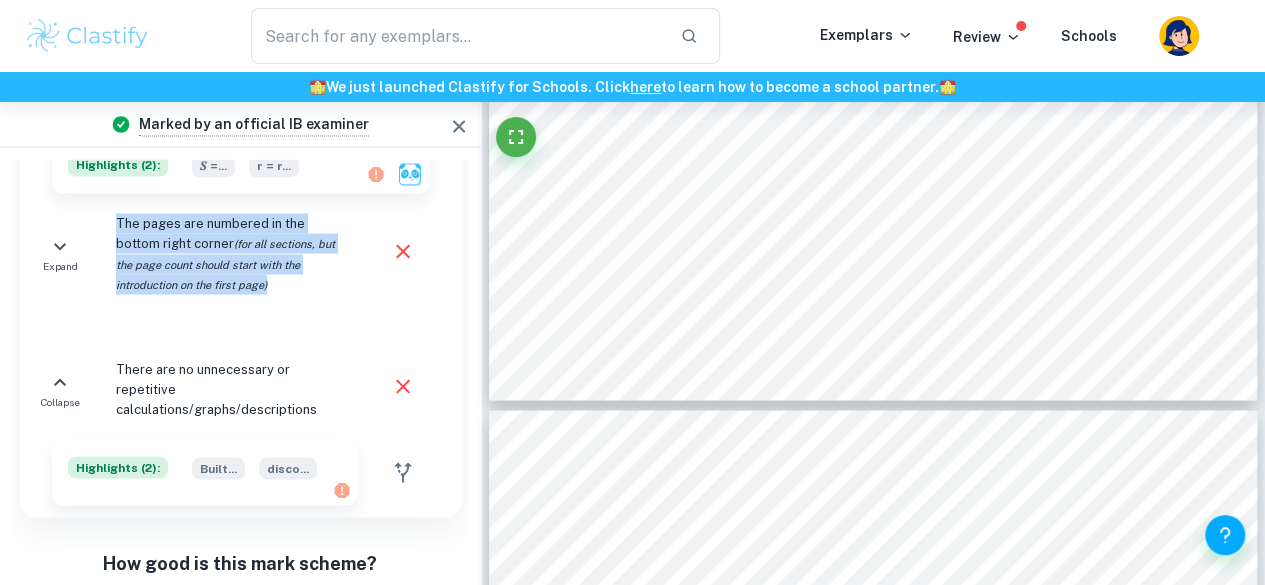 drag, startPoint x: 260, startPoint y: 213, endPoint x: 304, endPoint y: 291, distance: 89.55445 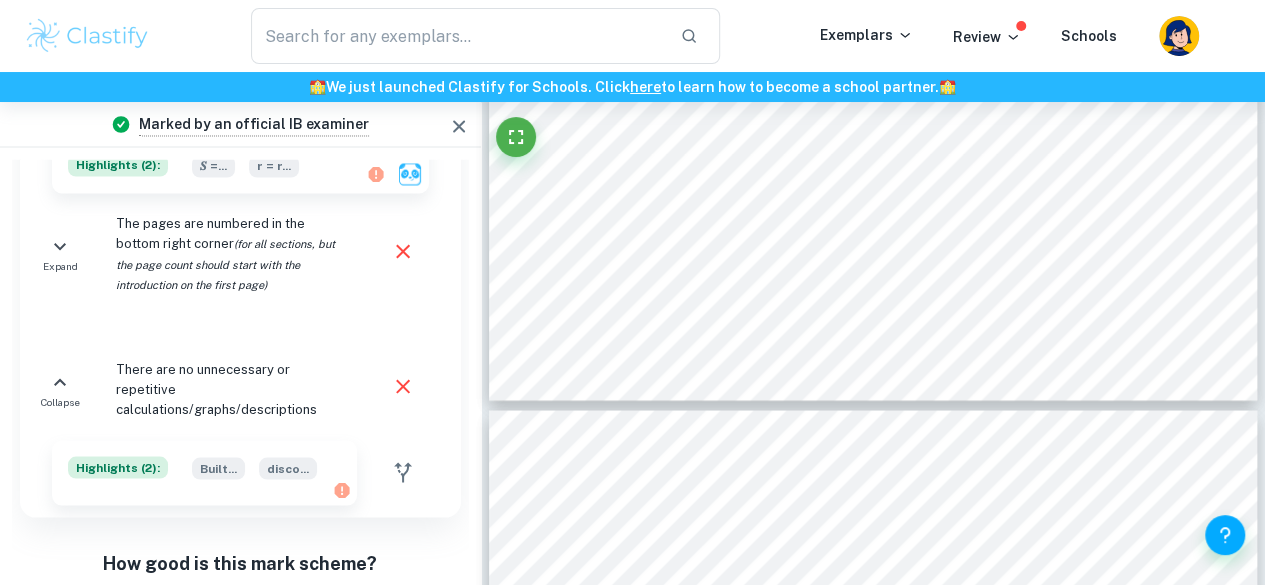 click at bounding box center (194, 327) 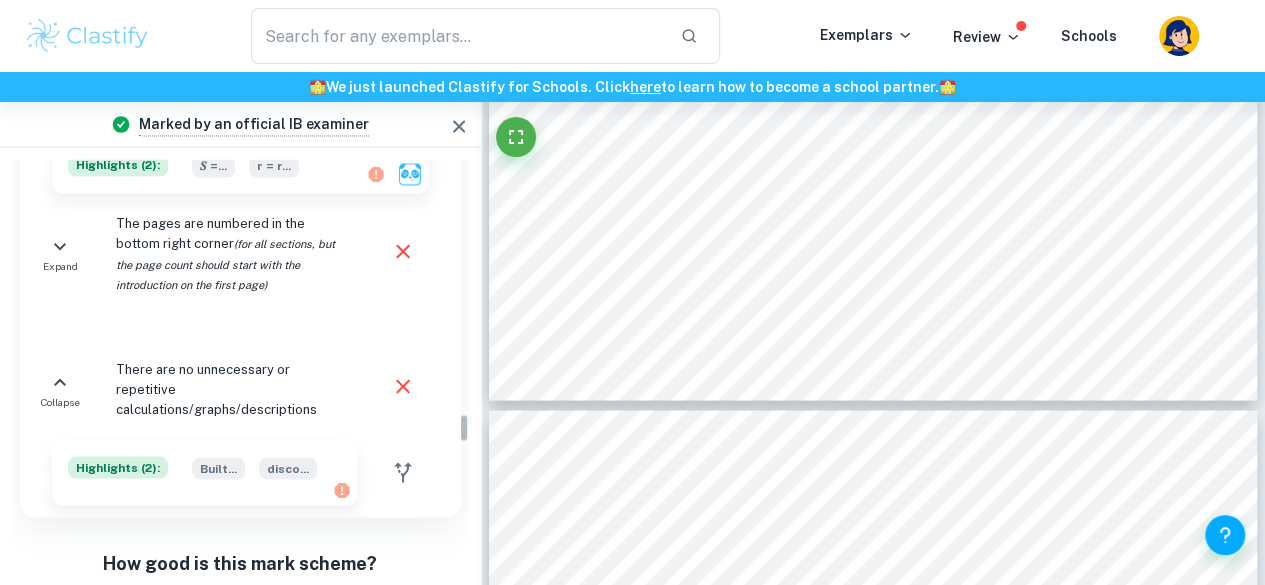 scroll, scrollTop: 3542, scrollLeft: 0, axis: vertical 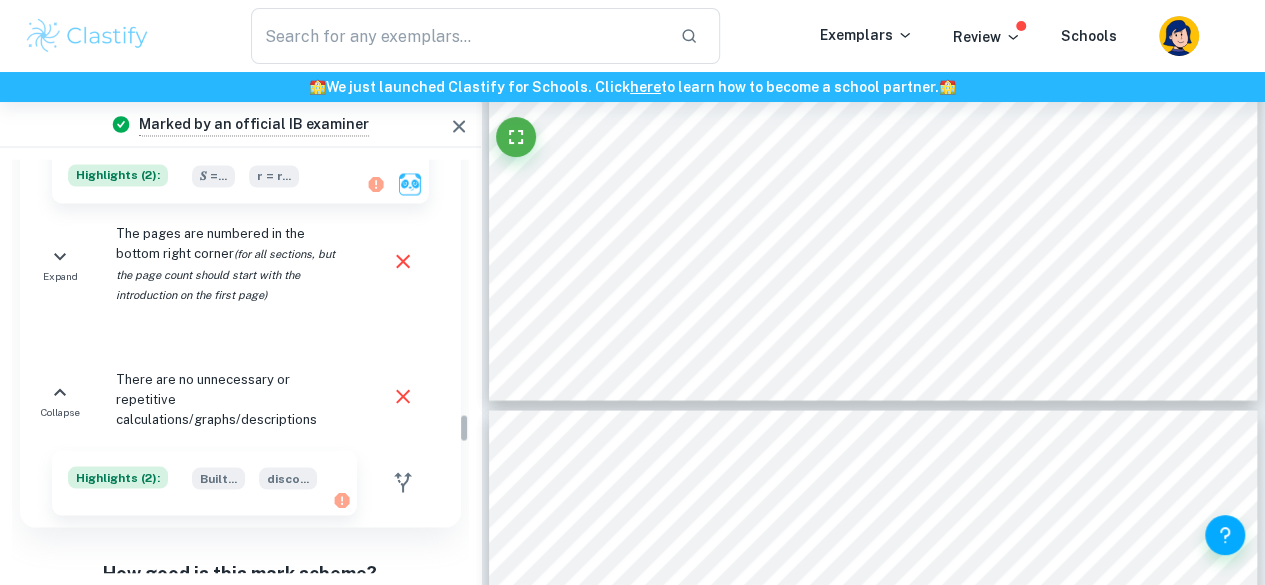 click on "The pages are numbered in the bottom right corner  (for all sections, but the page count should start with the introduction on the first page)" at bounding box center (230, 264) 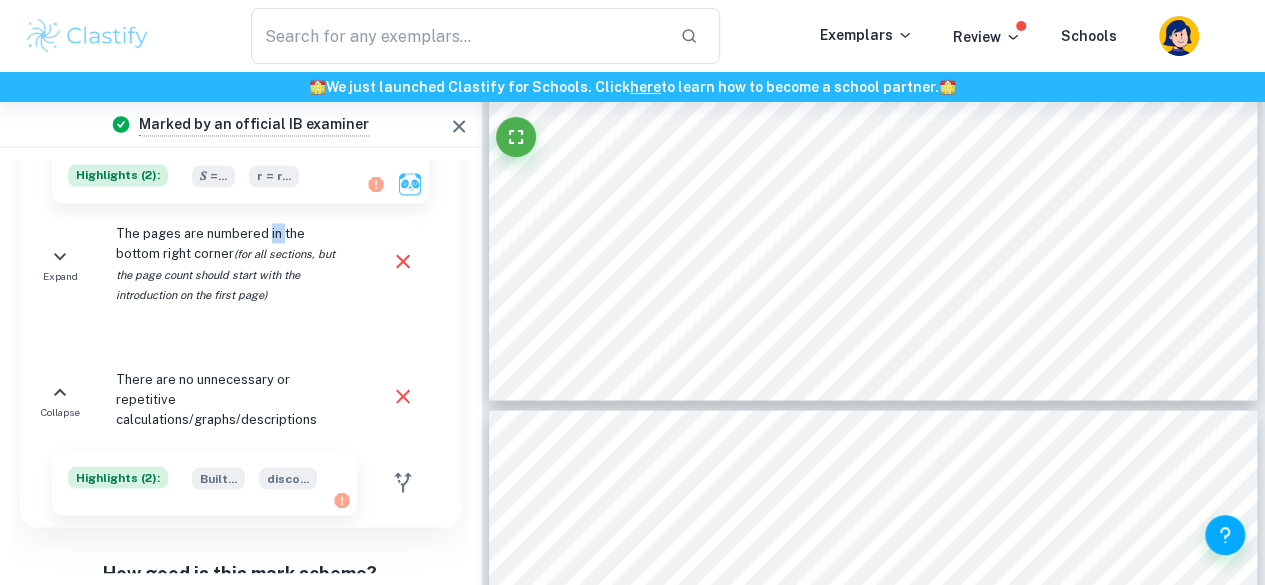 click on "The pages are numbered in the bottom right corner  (for all sections, but the page count should start with the introduction on the first page)" at bounding box center [230, 264] 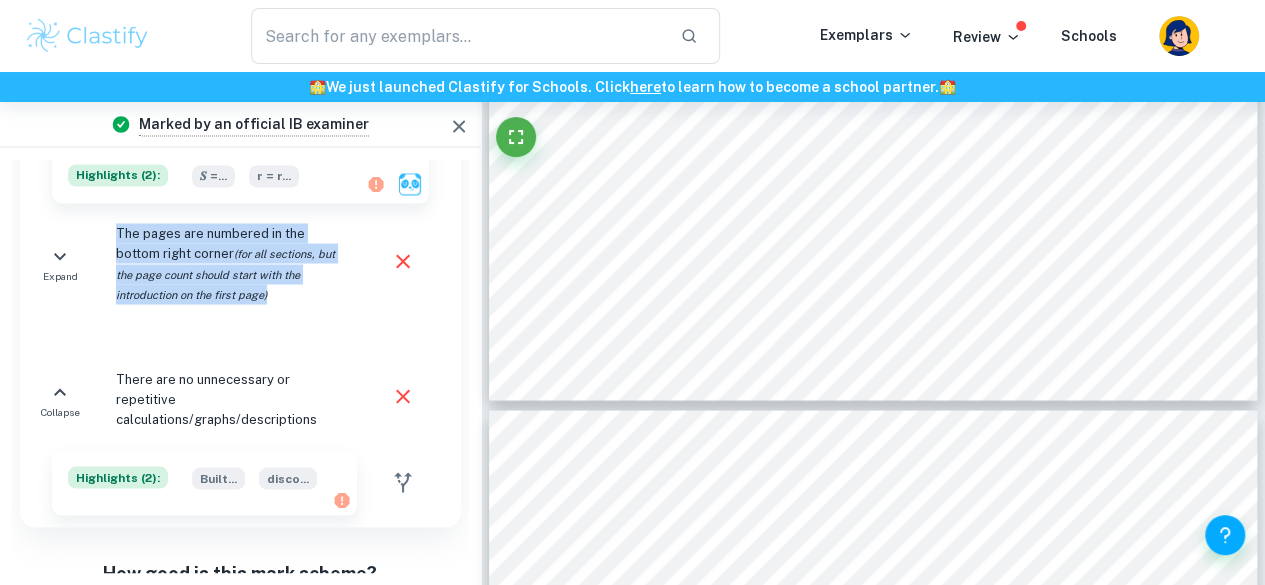 drag, startPoint x: 267, startPoint y: 200, endPoint x: 298, endPoint y: 248, distance: 57.14018 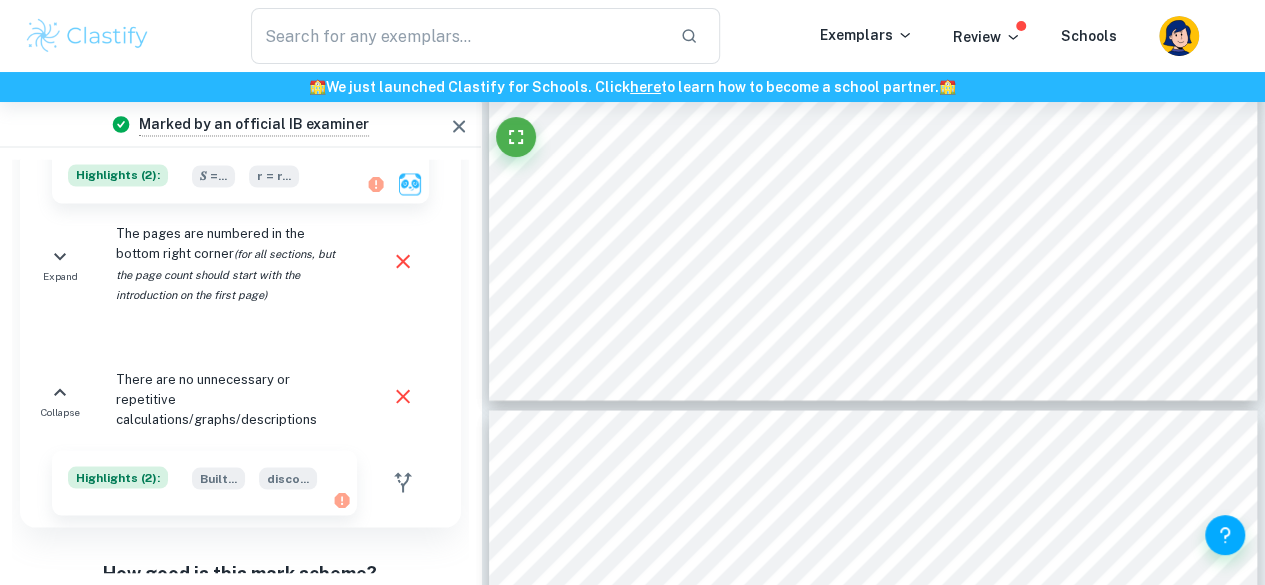 click on "The pages are numbered in the bottom right corner  (for all sections, but the page count should start with the introduction on the first page)" at bounding box center (230, 264) 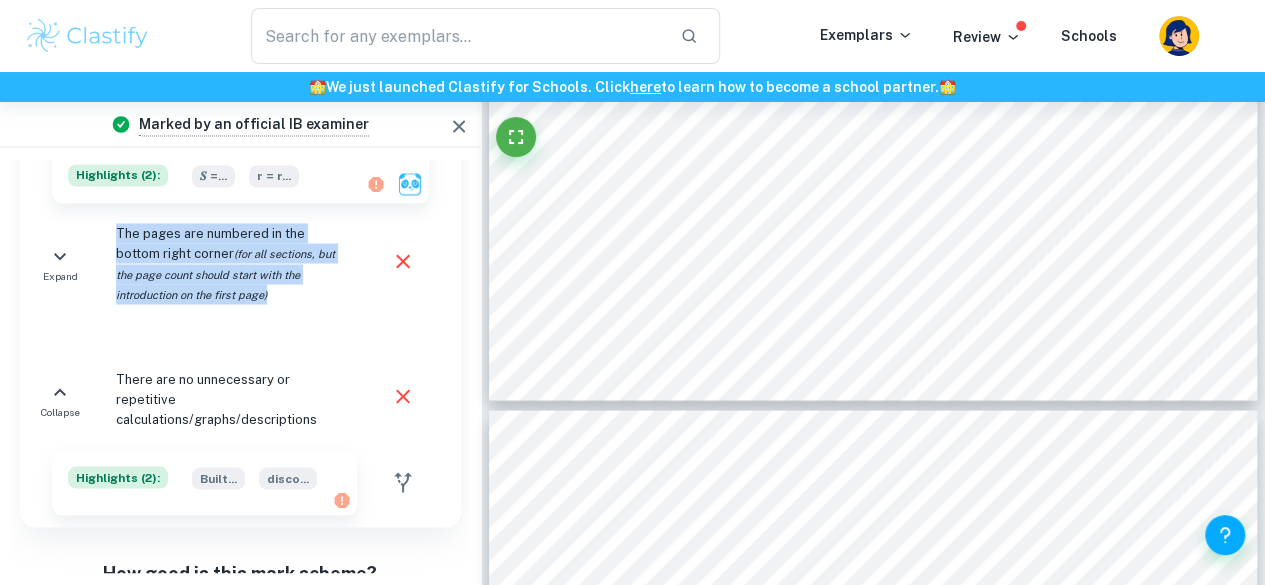 drag, startPoint x: 298, startPoint y: 248, endPoint x: 248, endPoint y: 204, distance: 66.6033 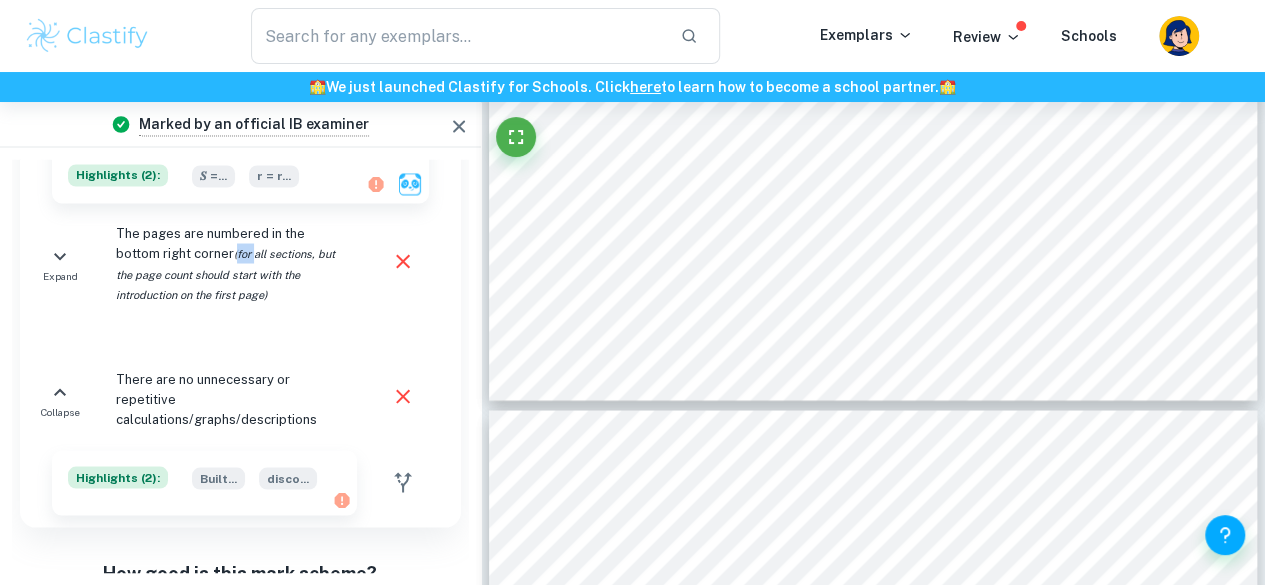 click on "The pages are numbered in the bottom right corner  (for all sections, but the page count should start with the introduction on the first page)" at bounding box center (230, 264) 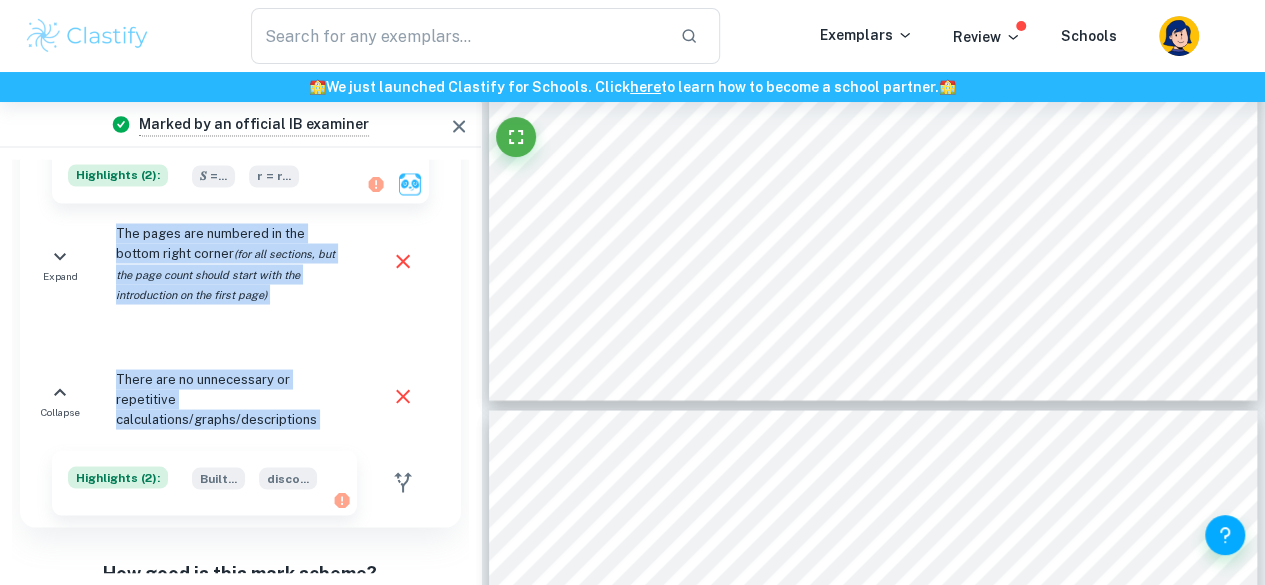 drag, startPoint x: 248, startPoint y: 204, endPoint x: 278, endPoint y: 326, distance: 125.63439 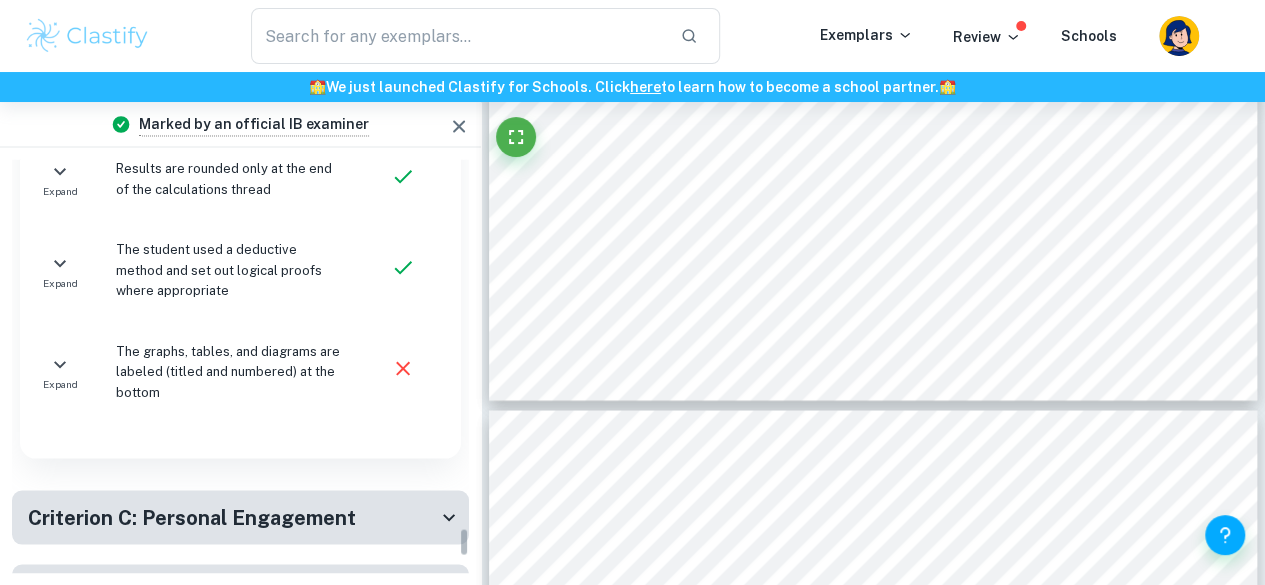 scroll, scrollTop: 5127, scrollLeft: 0, axis: vertical 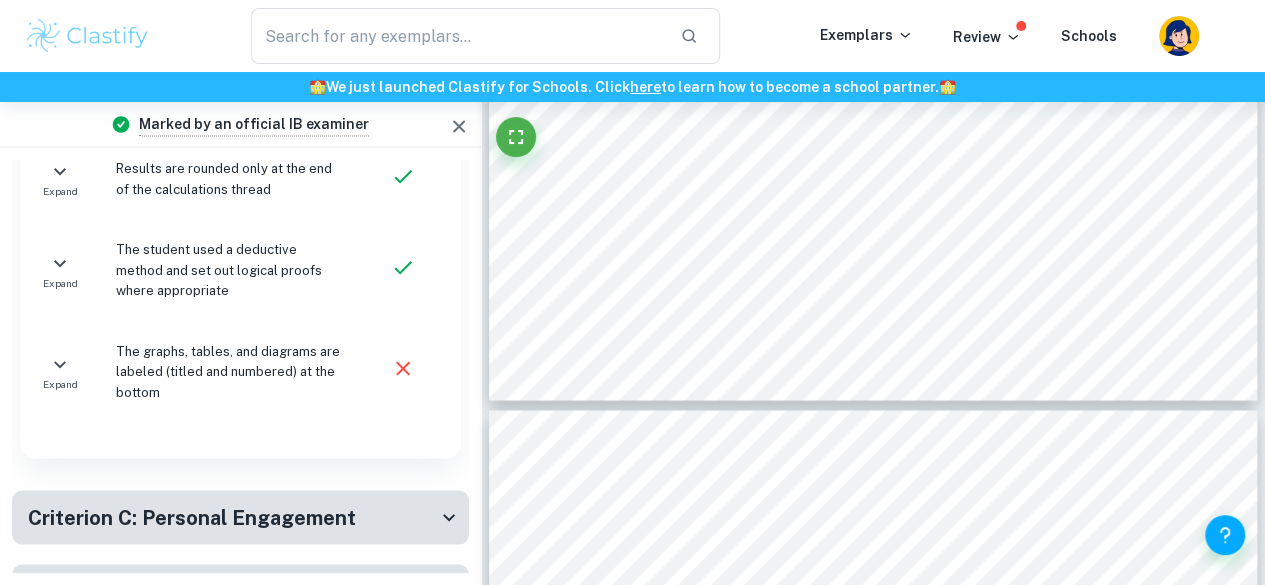 click on "Criterion C: Personal Engagement" at bounding box center (192, 517) 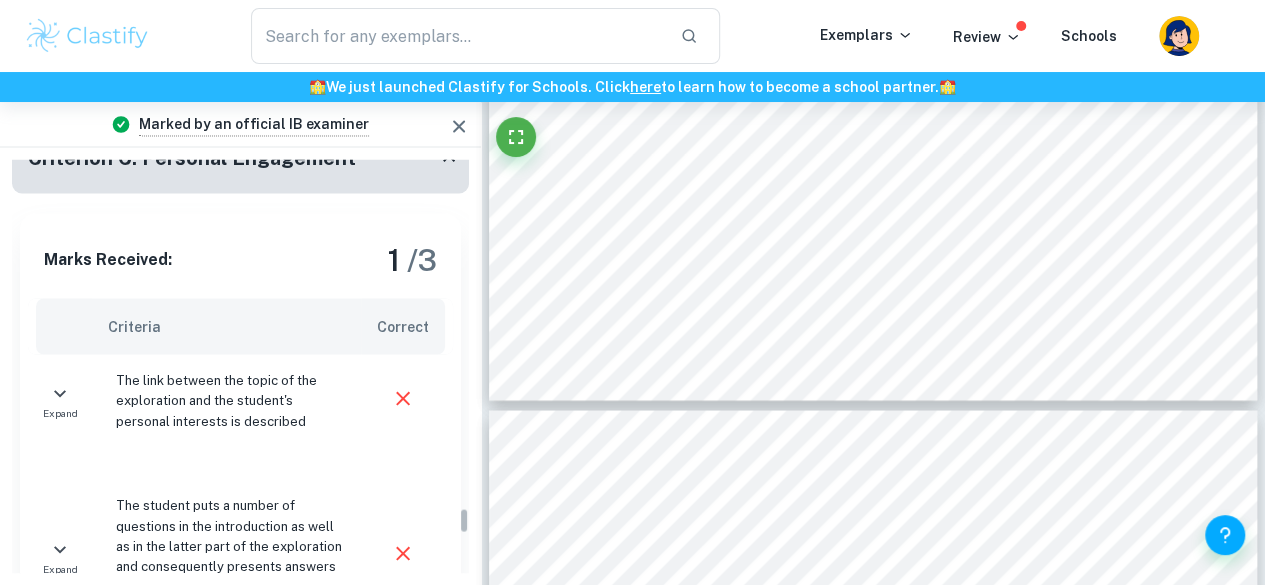scroll, scrollTop: 5531, scrollLeft: 0, axis: vertical 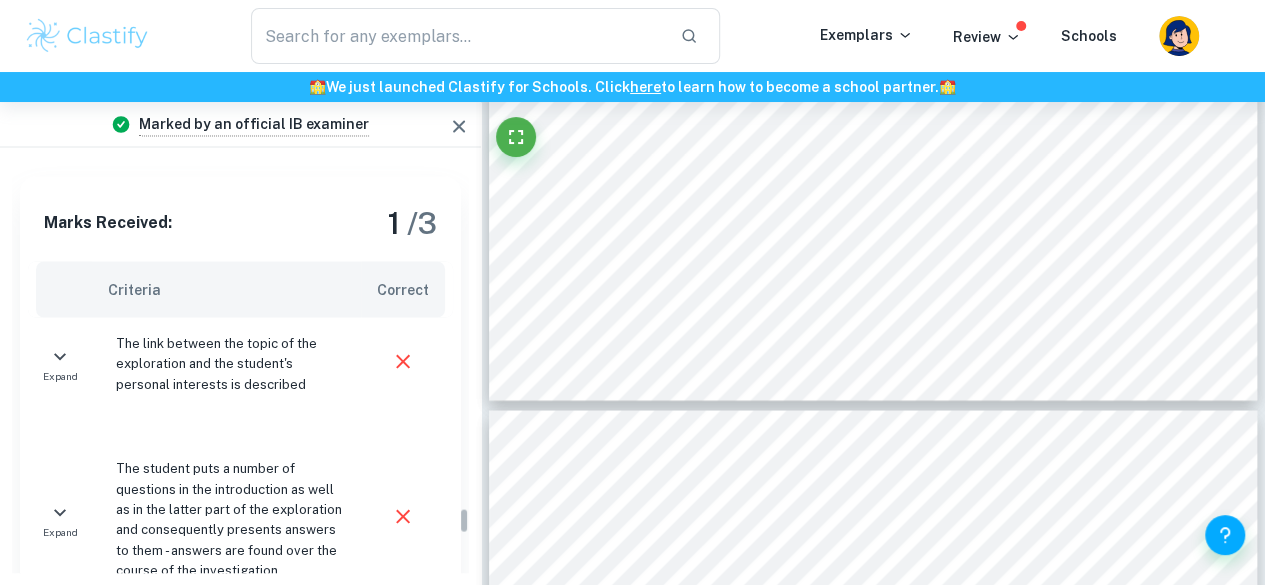 click on "The student puts a number of questions in the introduction as well as in the latter part of the exploration and consequently presents answers to them - answers are found over the course of the investigation" at bounding box center [230, 519] 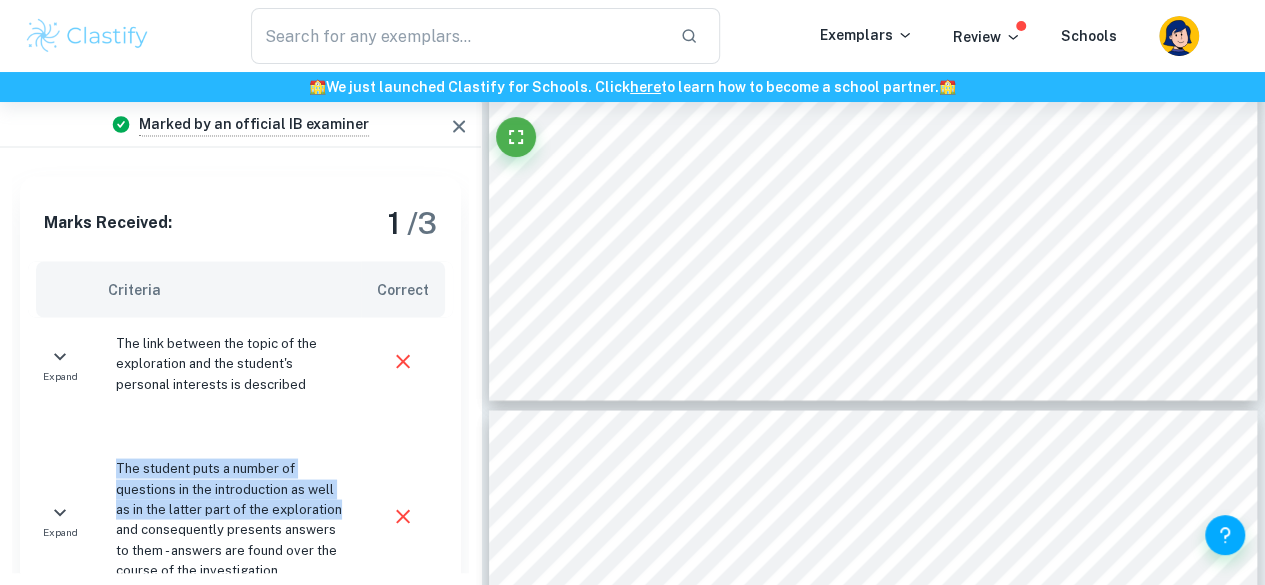 drag, startPoint x: 326, startPoint y: 441, endPoint x: 240, endPoint y: 319, distance: 149.26486 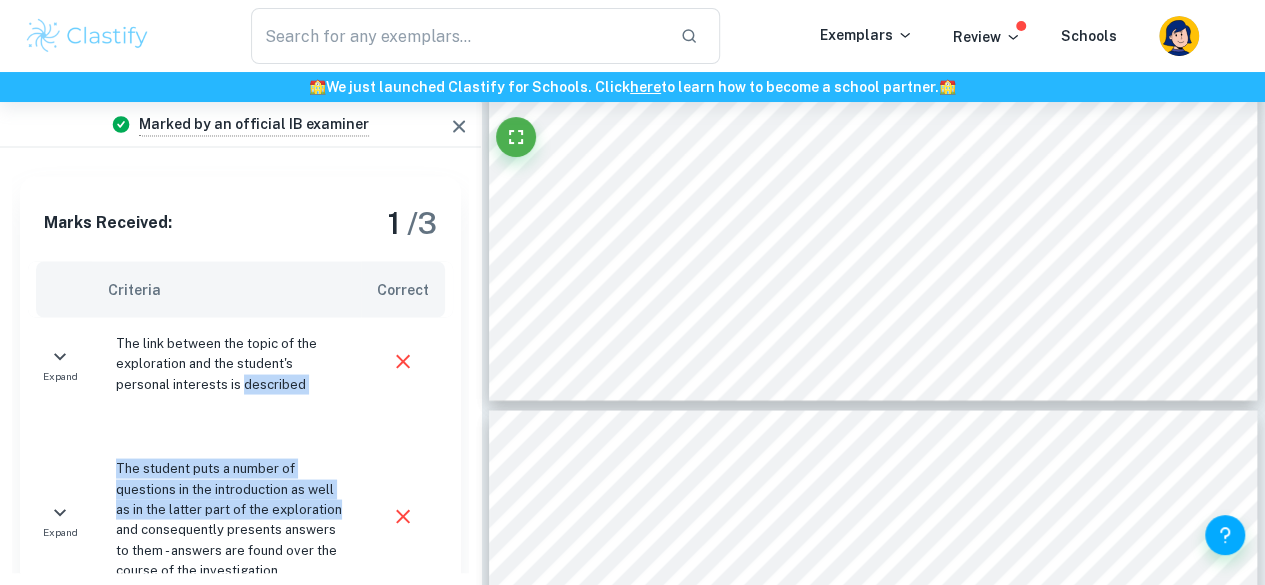 click on "The link between the topic of the exploration and the student's personal interests is described" at bounding box center (230, 363) 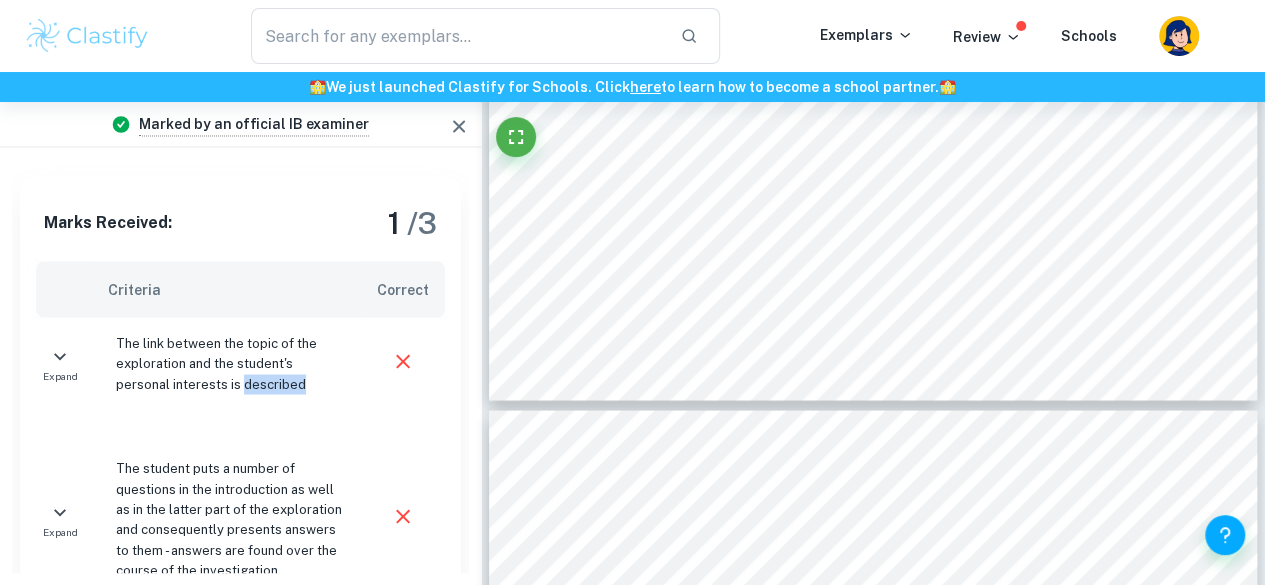 click on "The link between the topic of the exploration and the student's personal interests is described" at bounding box center [230, 363] 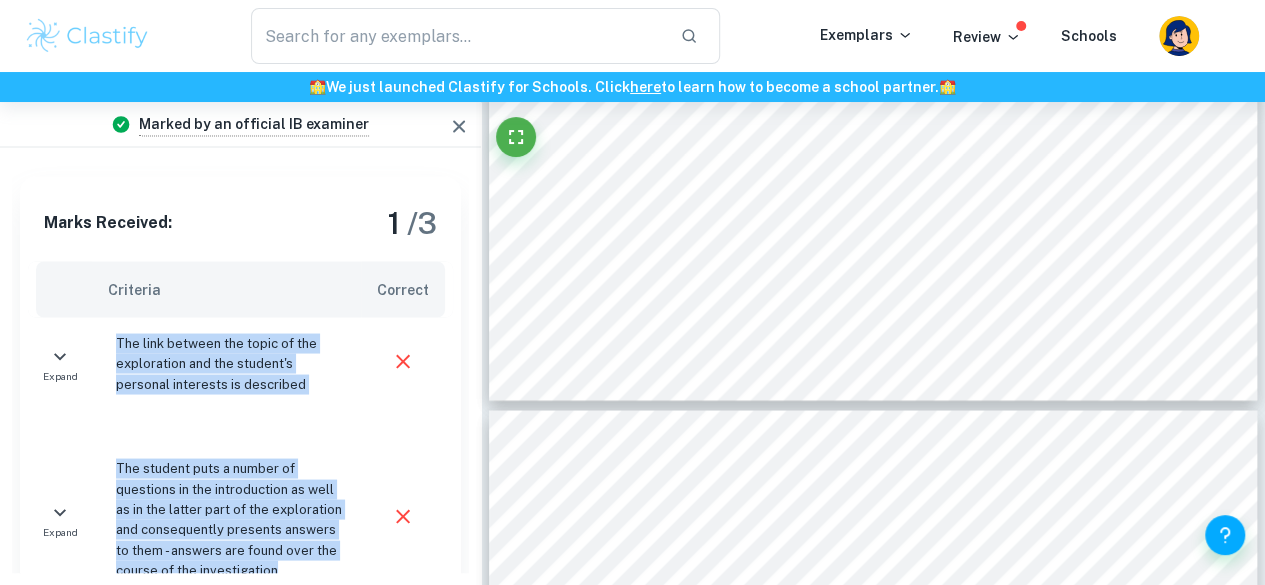 drag, startPoint x: 240, startPoint y: 319, endPoint x: 302, endPoint y: 455, distance: 149.46571 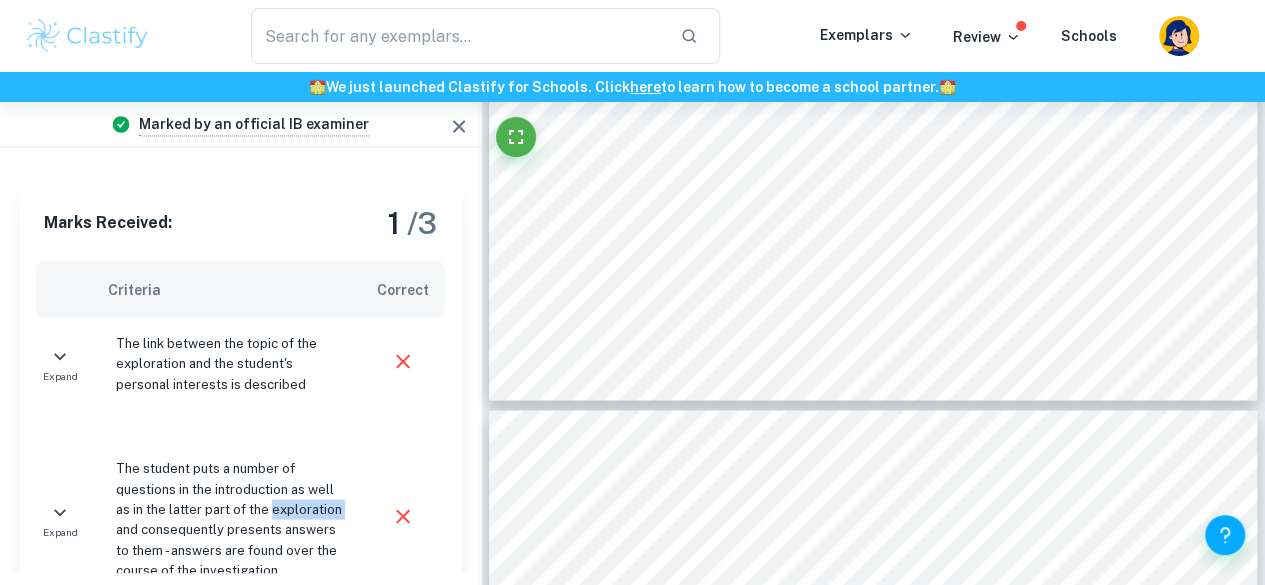 click on "The student puts a number of questions in the introduction as well as in the latter part of the exploration and consequently presents answers to them - answers are found over the course of the investigation" at bounding box center (230, 519) 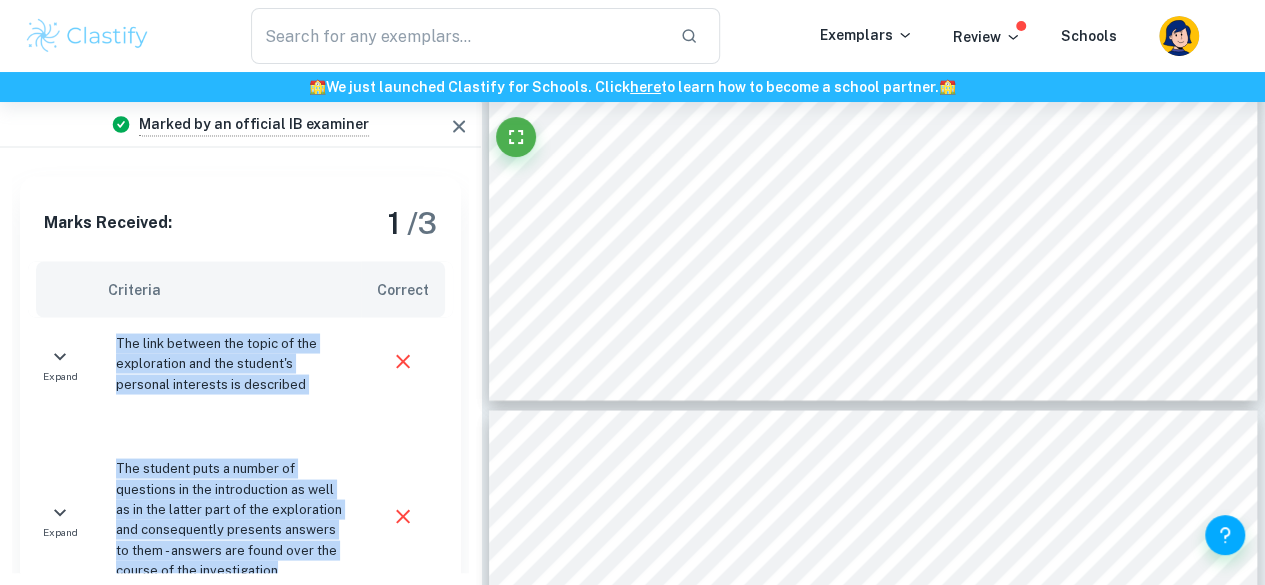 drag, startPoint x: 302, startPoint y: 455, endPoint x: 258, endPoint y: 266, distance: 194.05412 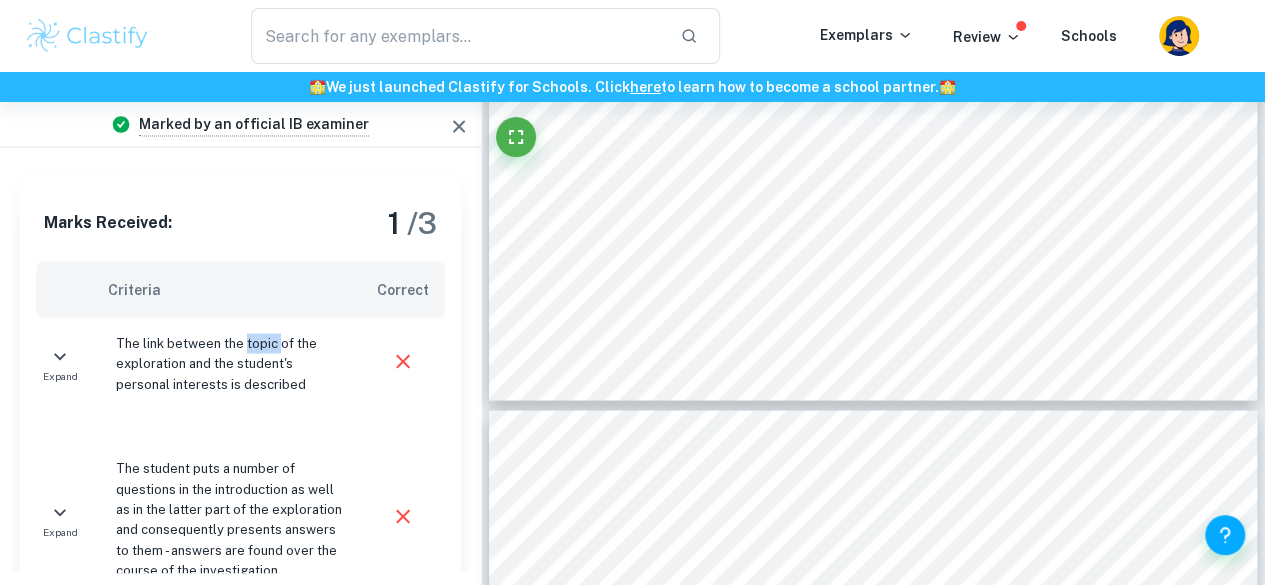 click on "The link between the topic of the exploration and the student's personal interests is described" at bounding box center [226, 363] 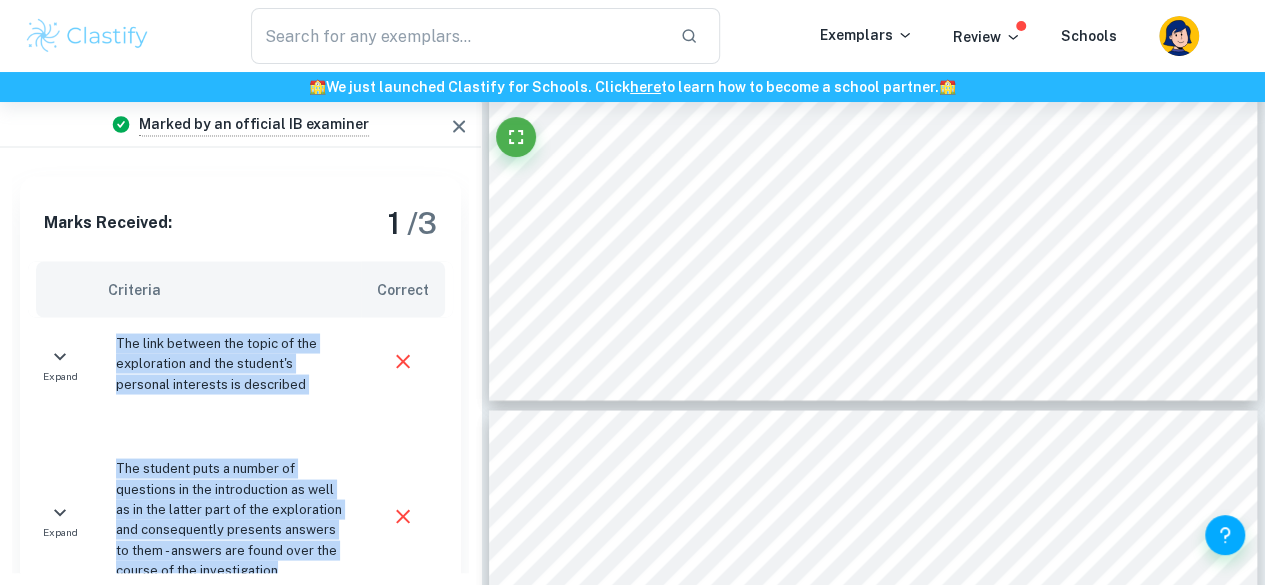 drag, startPoint x: 258, startPoint y: 266, endPoint x: 320, endPoint y: 443, distance: 187.54466 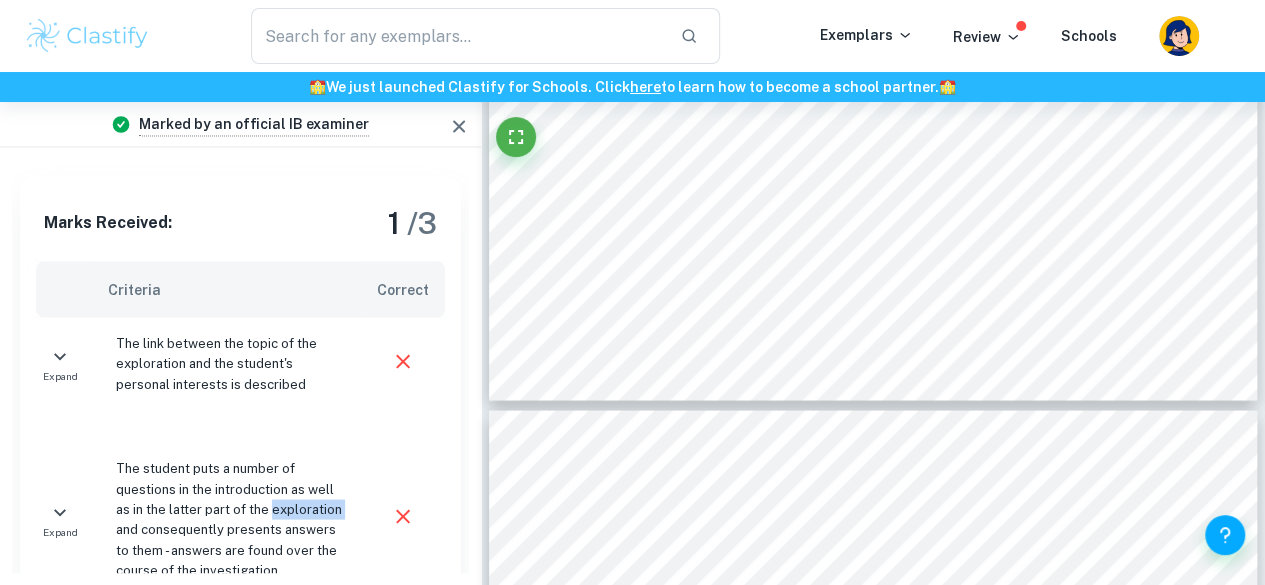 click on "The student puts a number of questions in the introduction as well as in the latter part of the exploration and consequently presents answers to them - answers are found over the course of the investigation" at bounding box center (230, 519) 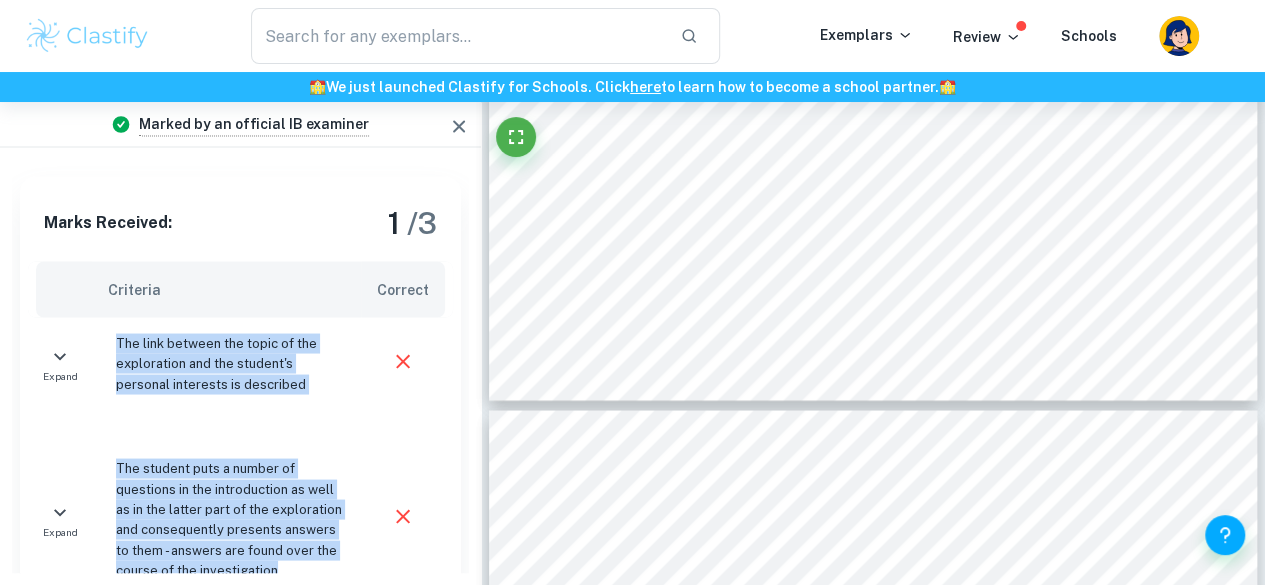 drag, startPoint x: 320, startPoint y: 443, endPoint x: 273, endPoint y: 324, distance: 127.9453 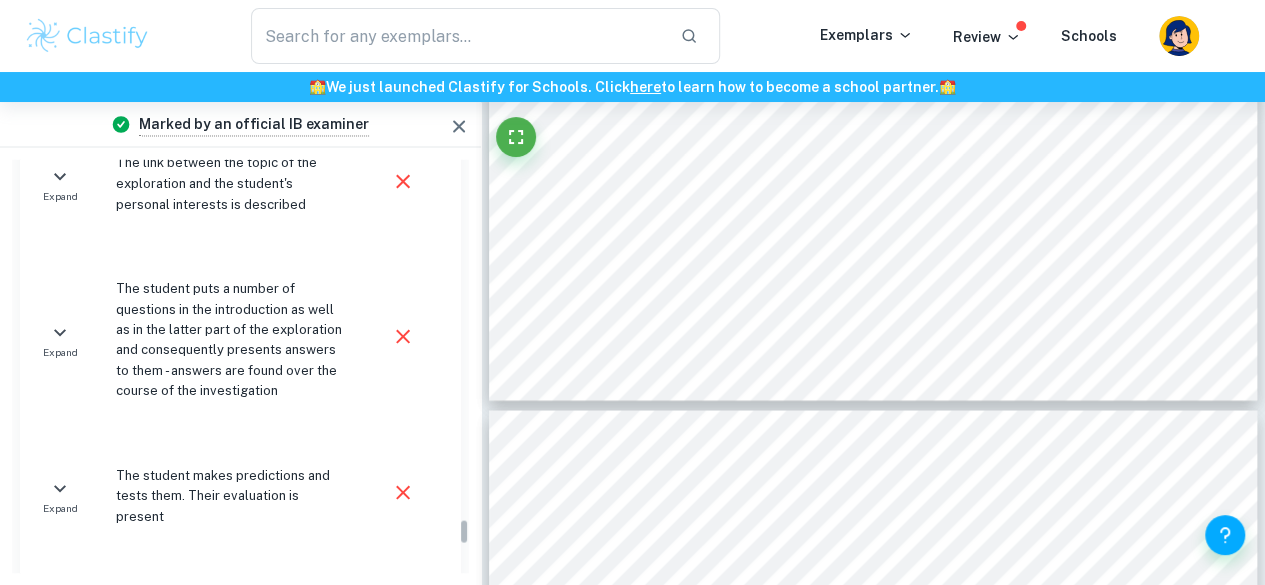 scroll, scrollTop: 5716, scrollLeft: 0, axis: vertical 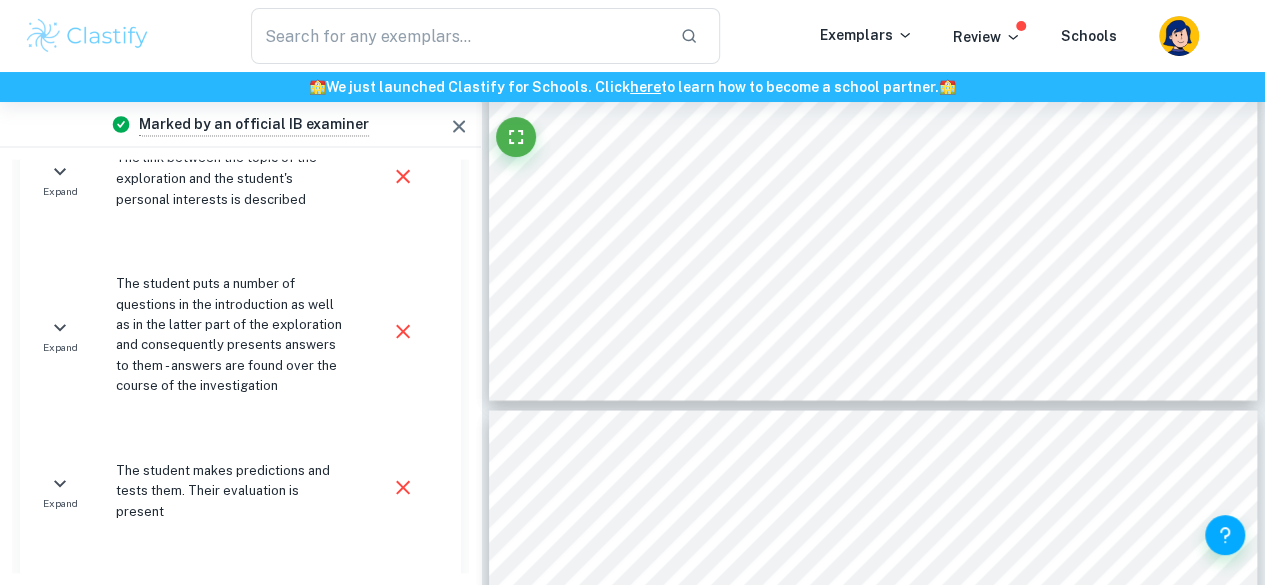 click on "The student puts a number of questions in the introduction as well as in the latter part of the exploration and consequently presents answers to them - answers are found over the course of the investigation" at bounding box center [230, 334] 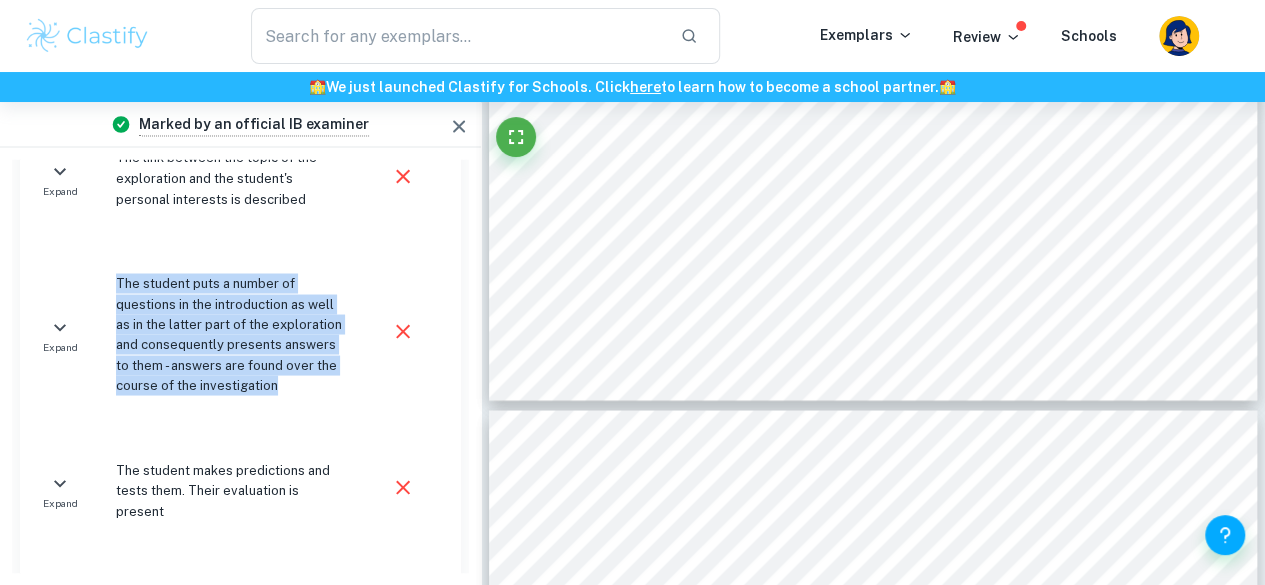 click on "The student puts a number of questions in the introduction as well as in the latter part of the exploration and consequently presents answers to them - answers are found over the course of the investigation" at bounding box center (230, 334) 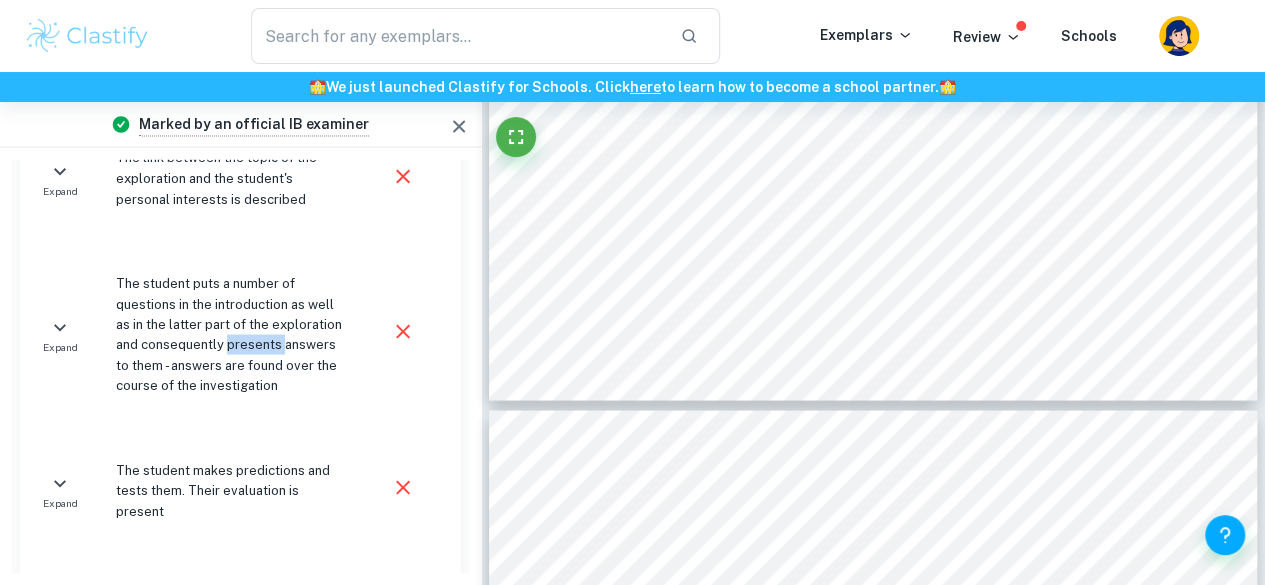 click on "The student puts a number of questions in the introduction as well as in the latter part of the exploration and consequently presents answers to them - answers are found over the course of the investigation" at bounding box center [230, 334] 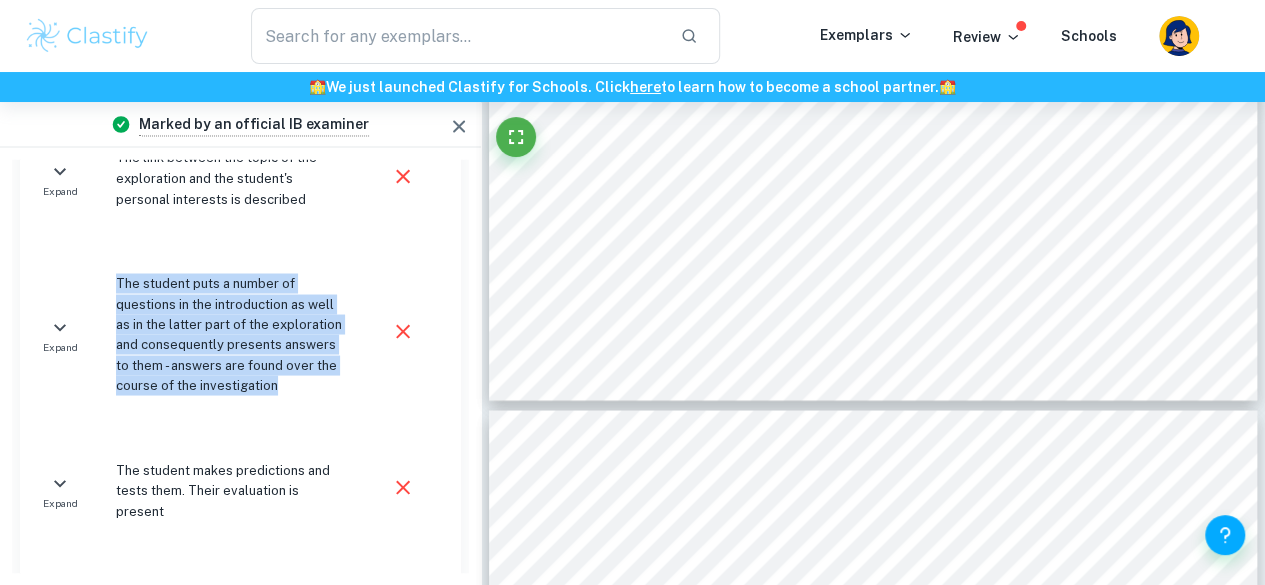 drag, startPoint x: 245, startPoint y: 279, endPoint x: 295, endPoint y: 325, distance: 67.941154 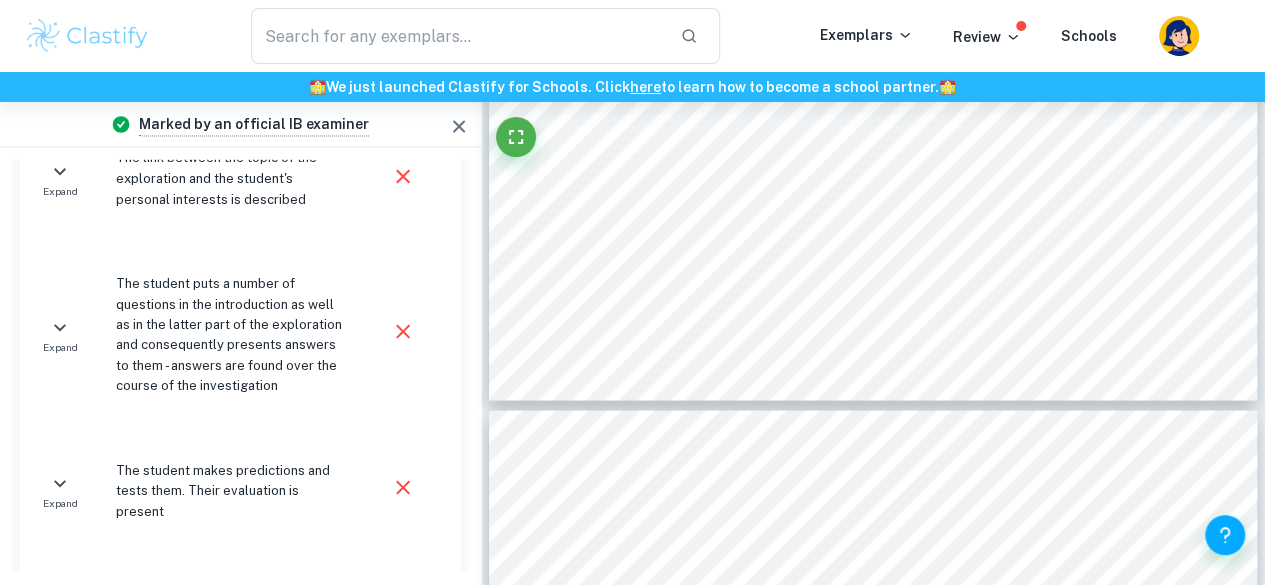 click on "The student puts a number of questions in the introduction as well as in the latter part of the exploration and consequently presents answers to them - answers are found over the course of the investigation" at bounding box center [230, 334] 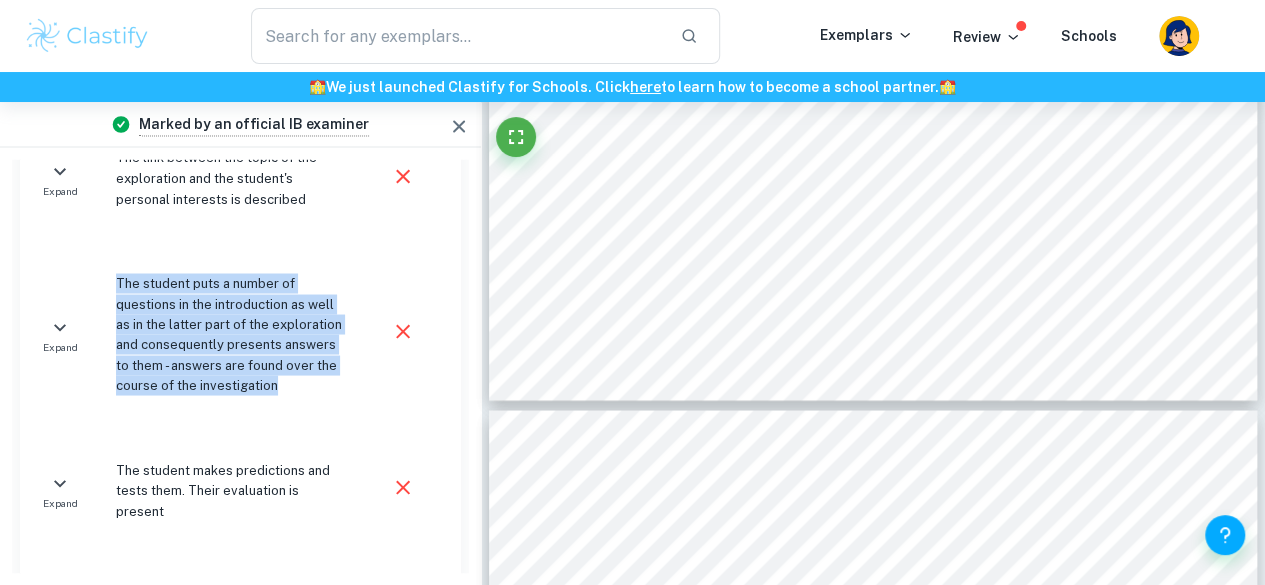 click on "The student puts a number of questions in the introduction as well as in the latter part of the exploration and consequently presents answers to them - answers are found over the course of the investigation" at bounding box center [230, 334] 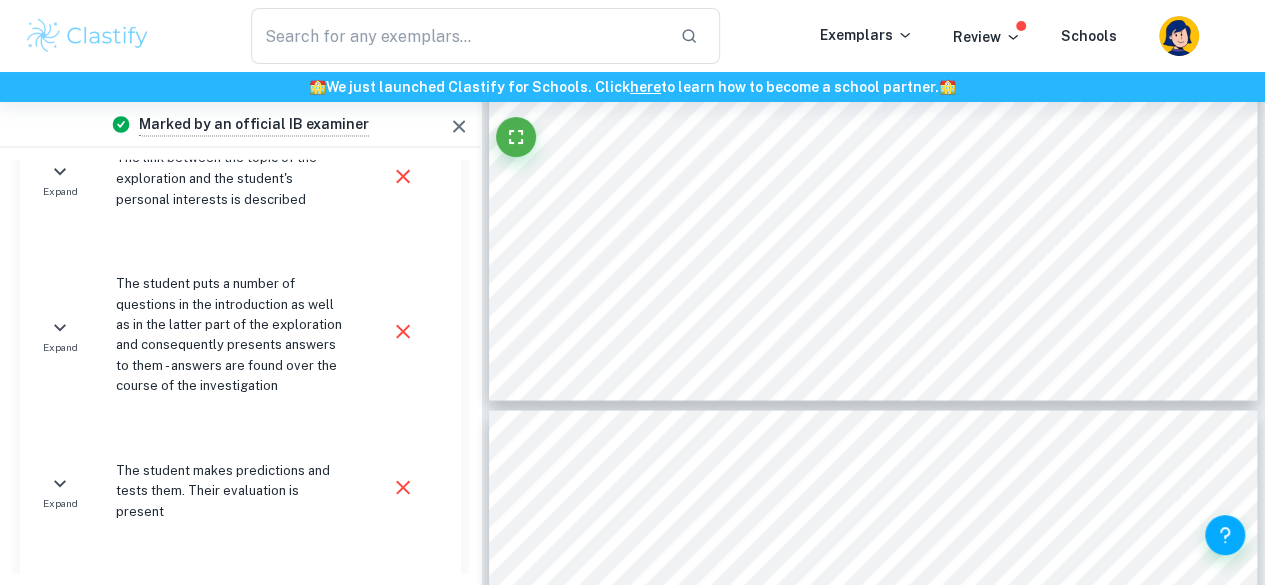 click on "The student puts a number of questions in the introduction as well as in the latter part of the exploration and consequently presents answers to them - answers are found over the course of the investigation" at bounding box center [230, 334] 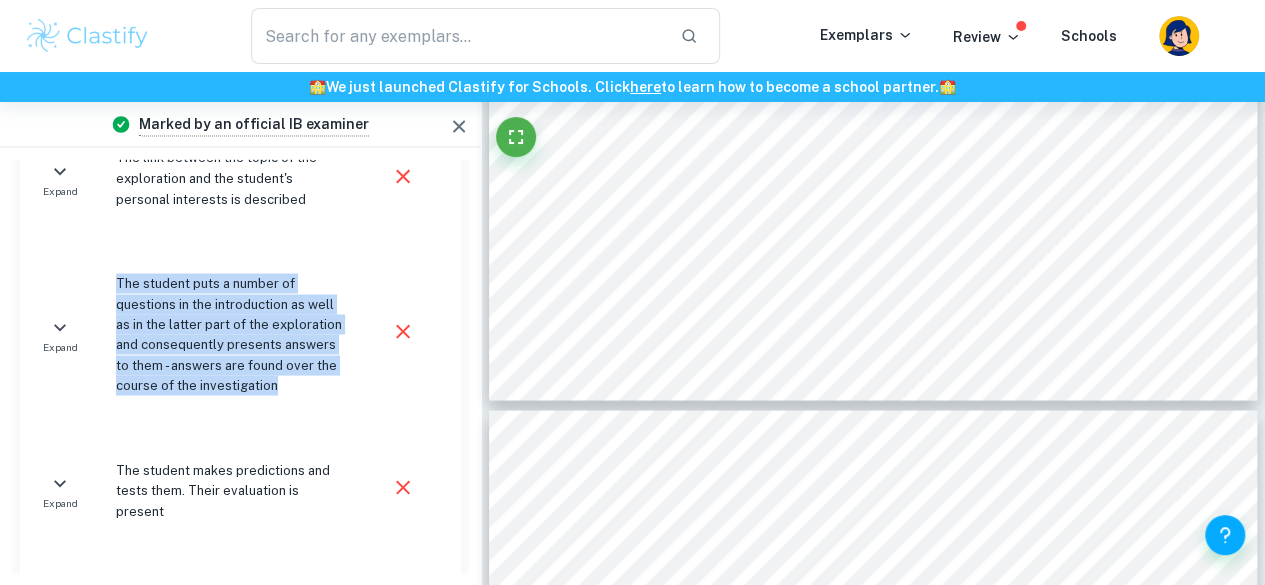 drag, startPoint x: 295, startPoint y: 325, endPoint x: 323, endPoint y: 355, distance: 41.036568 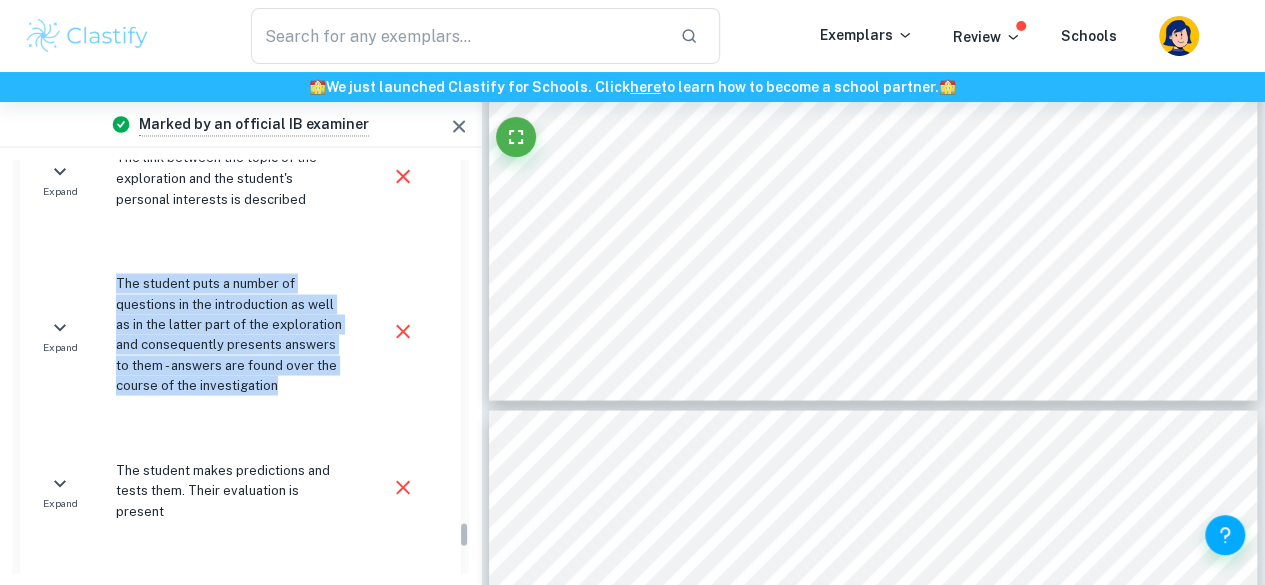 scroll, scrollTop: 5778, scrollLeft: 0, axis: vertical 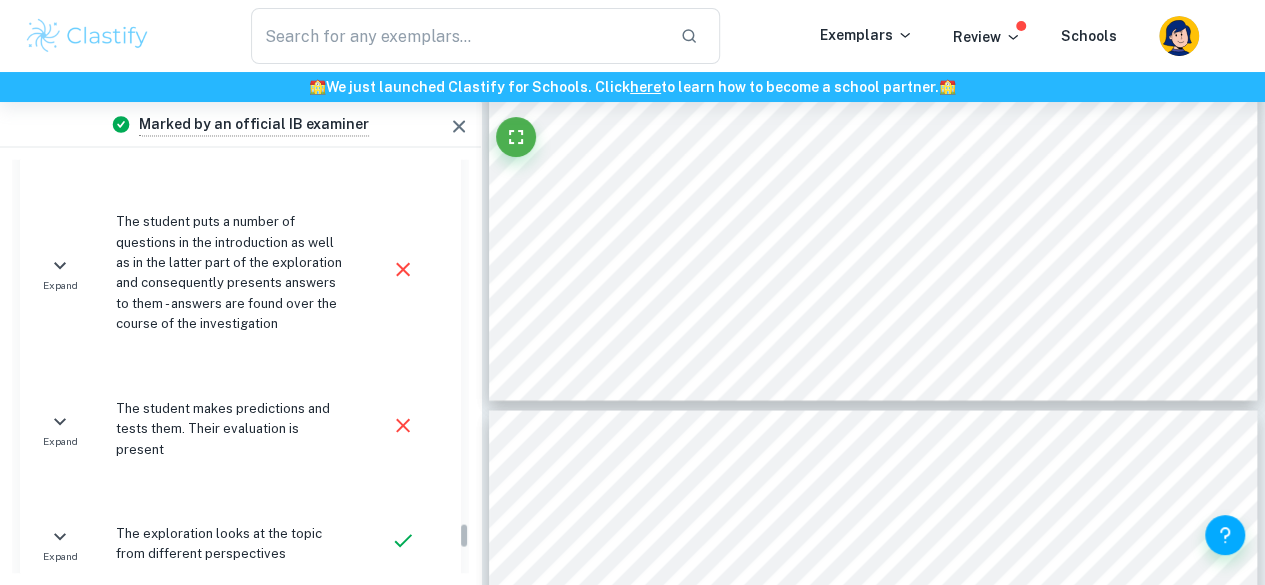 click on "The student makes predictions and tests them. Their evaluation is present" at bounding box center [230, 428] 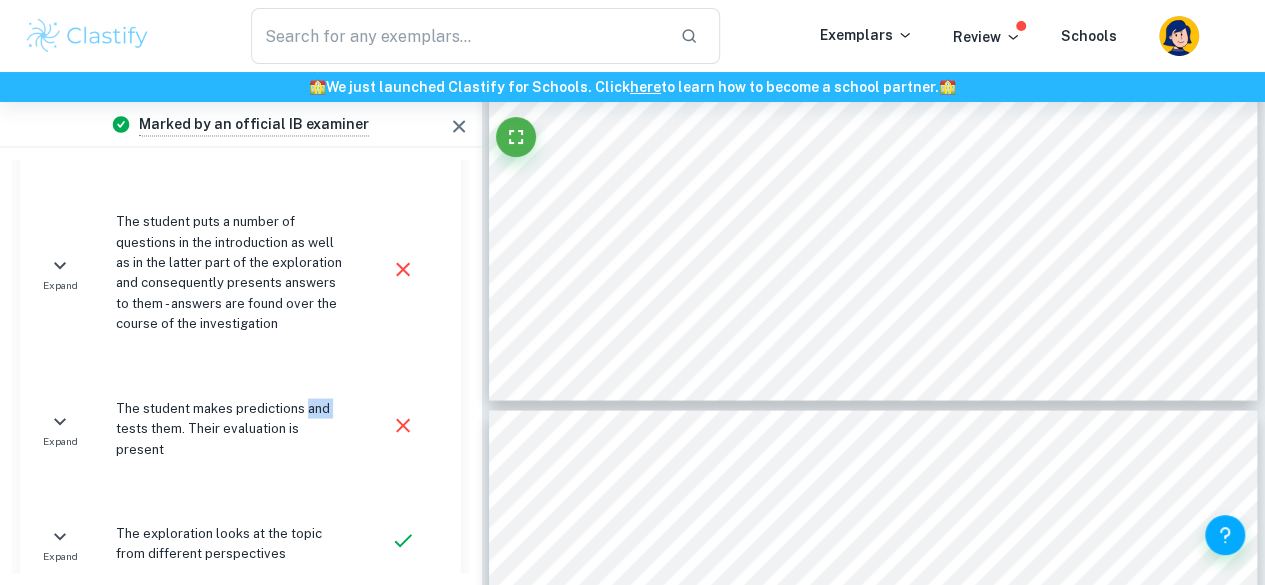 click on "The student makes predictions and tests them. Their evaluation is present" at bounding box center (230, 428) 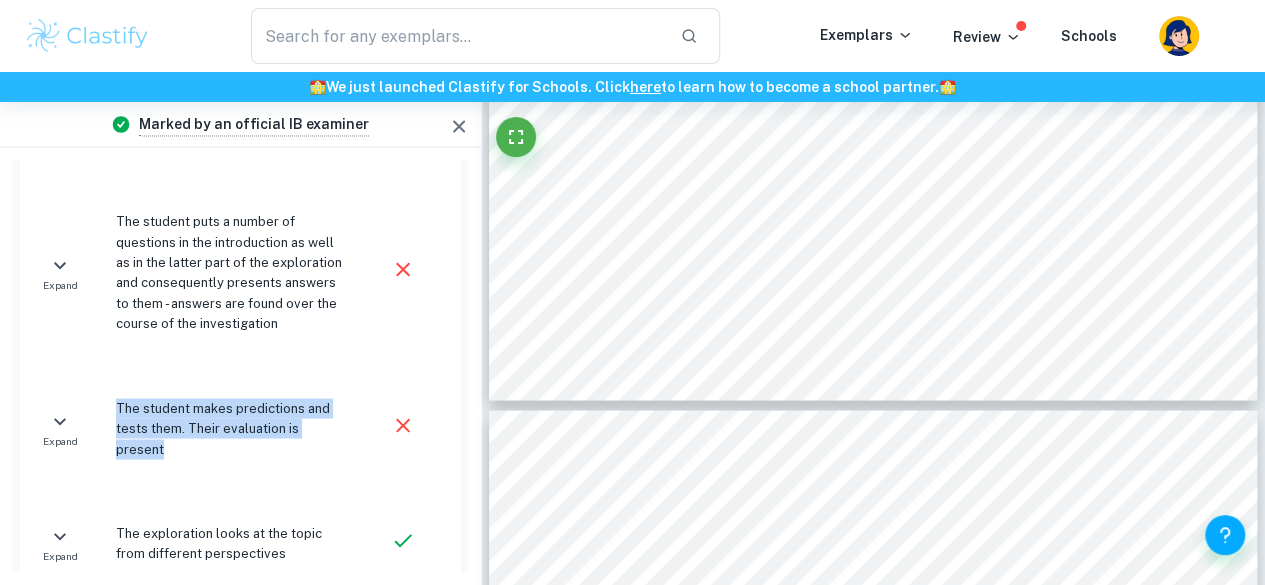 drag, startPoint x: 323, startPoint y: 355, endPoint x: 358, endPoint y: 372, distance: 38.910152 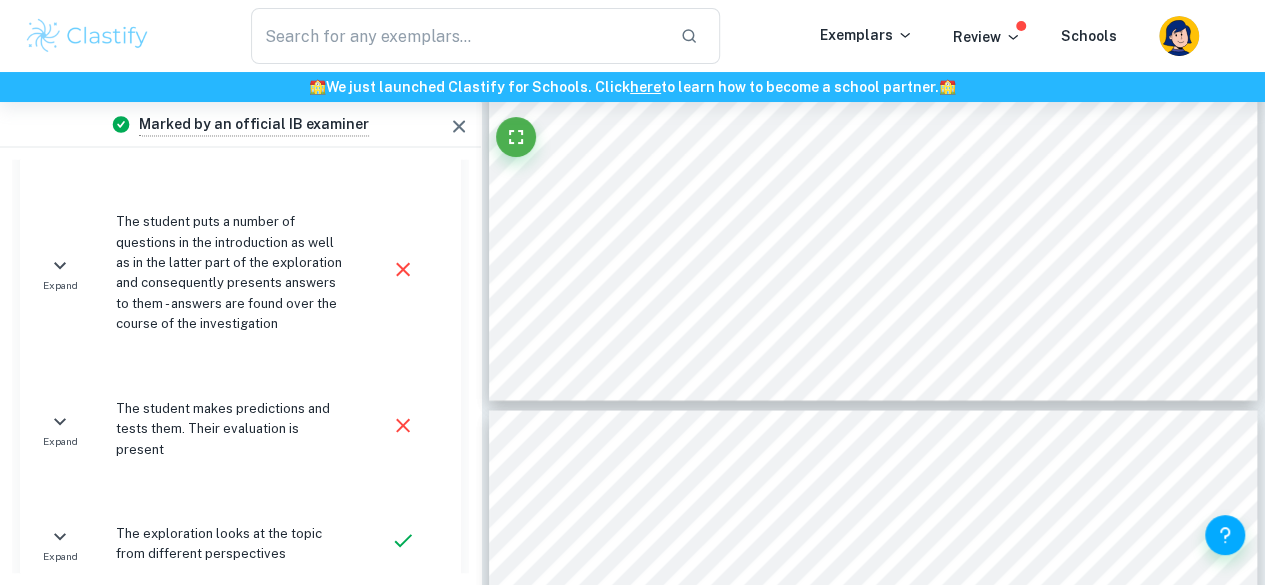 click on "The student makes predictions and tests them. Their evaluation is present" at bounding box center [226, 428] 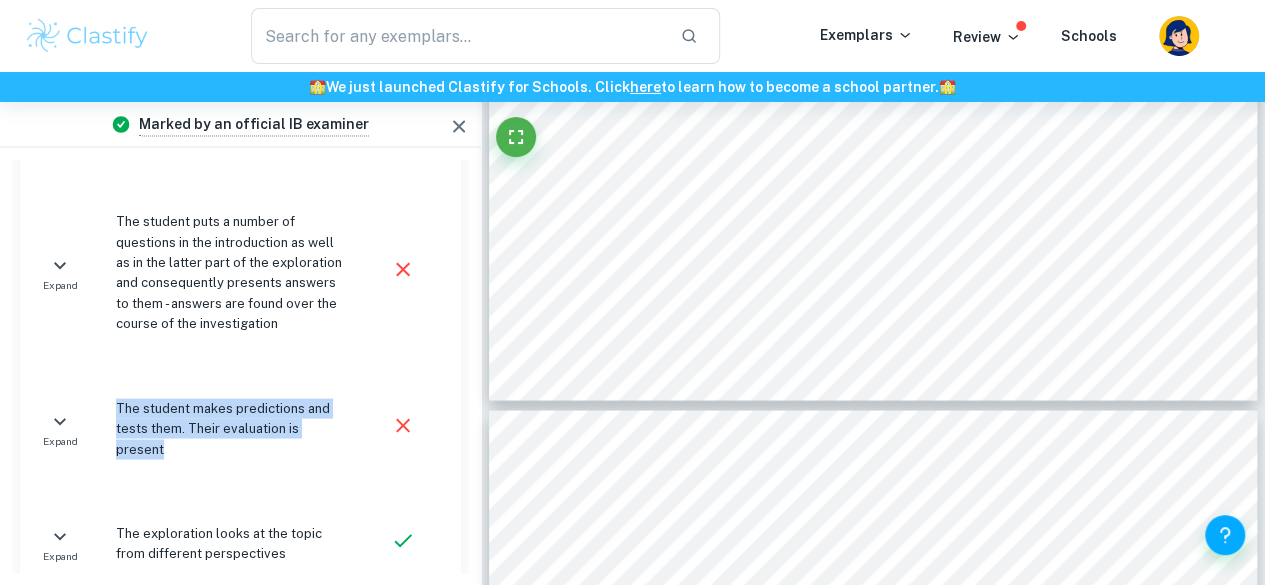 drag, startPoint x: 358, startPoint y: 372, endPoint x: 294, endPoint y: 363, distance: 64.629715 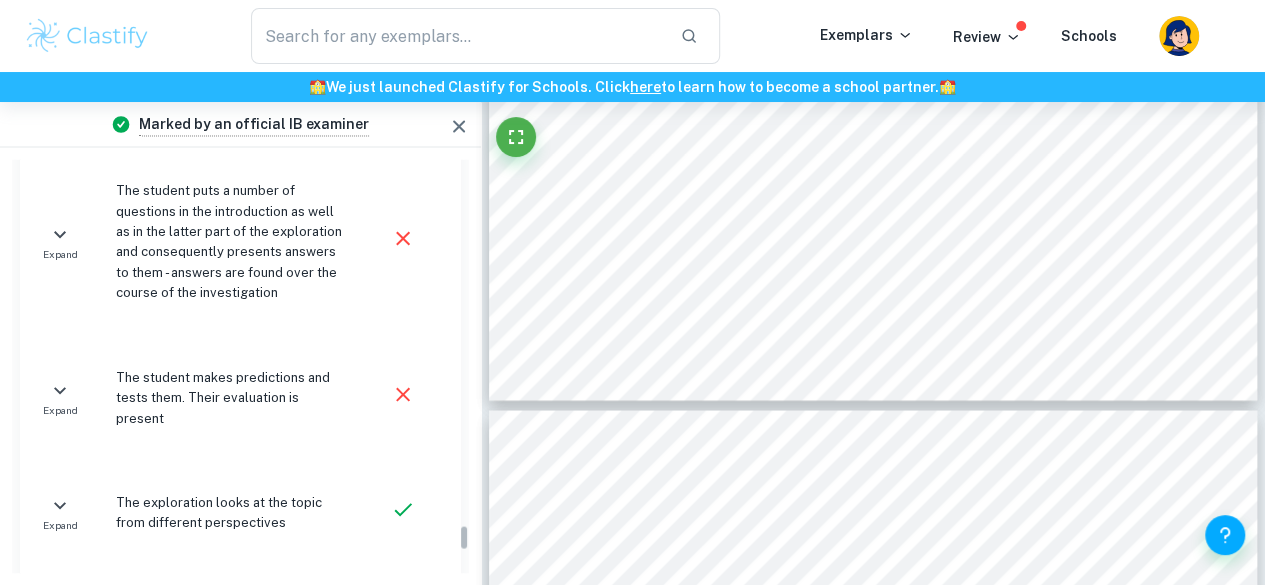 scroll, scrollTop: 5810, scrollLeft: 0, axis: vertical 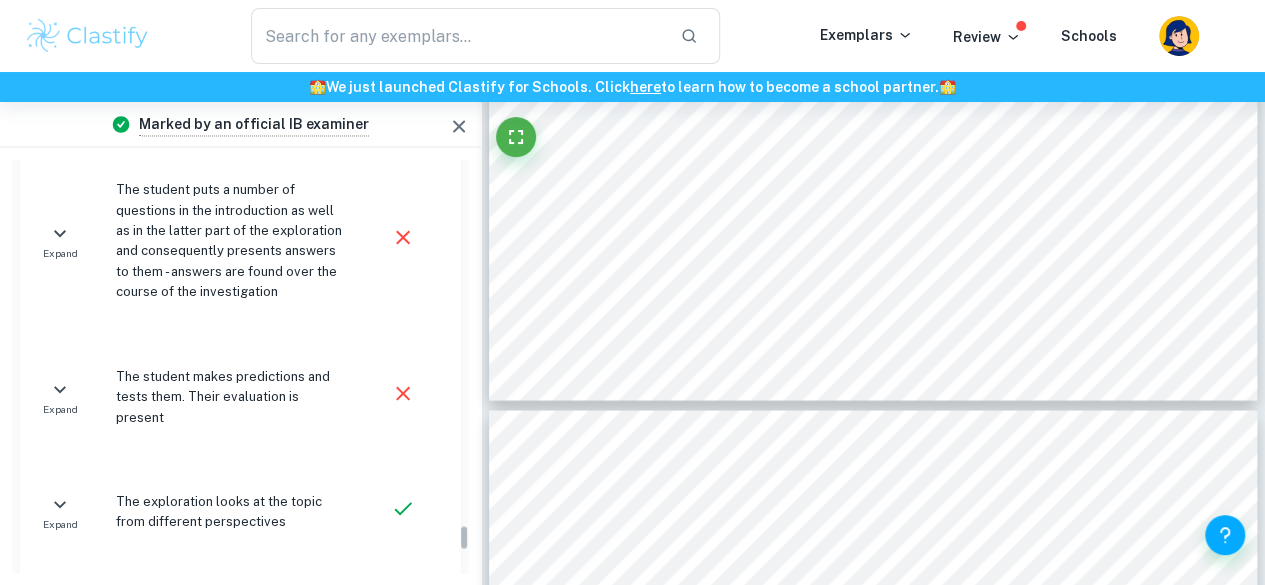 click on "The exploration looks at the topic from different perspectives" at bounding box center [230, 511] 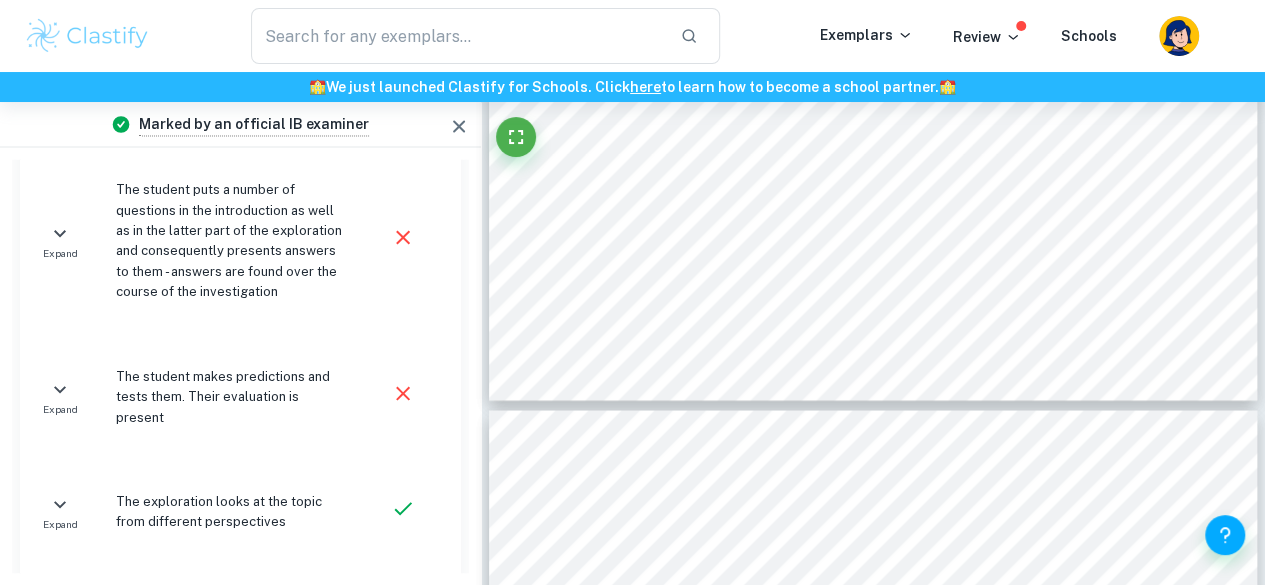 click on "The exploration looks at the topic from different perspectives" at bounding box center (230, 511) 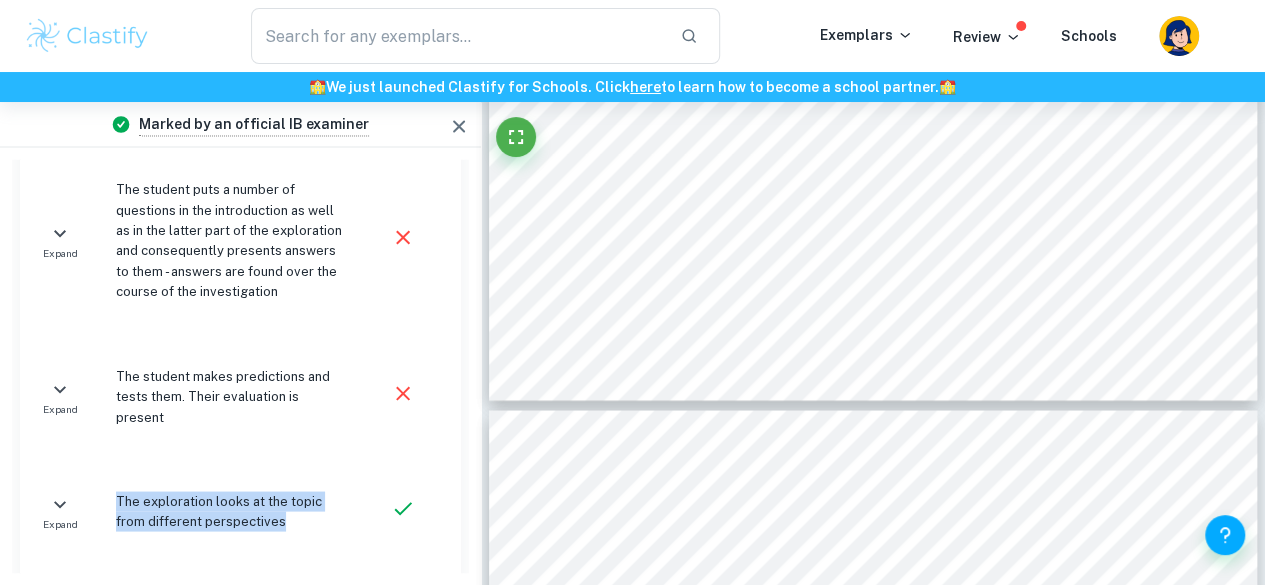 drag, startPoint x: 335, startPoint y: 450, endPoint x: 328, endPoint y: 390, distance: 60.40695 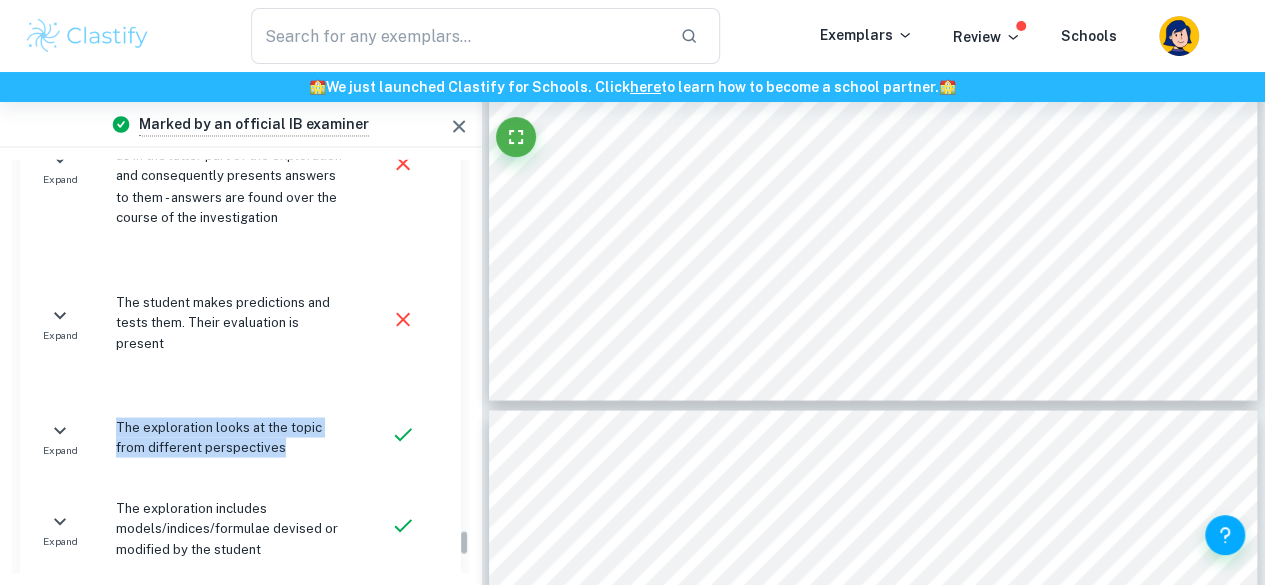 scroll, scrollTop: 5889, scrollLeft: 0, axis: vertical 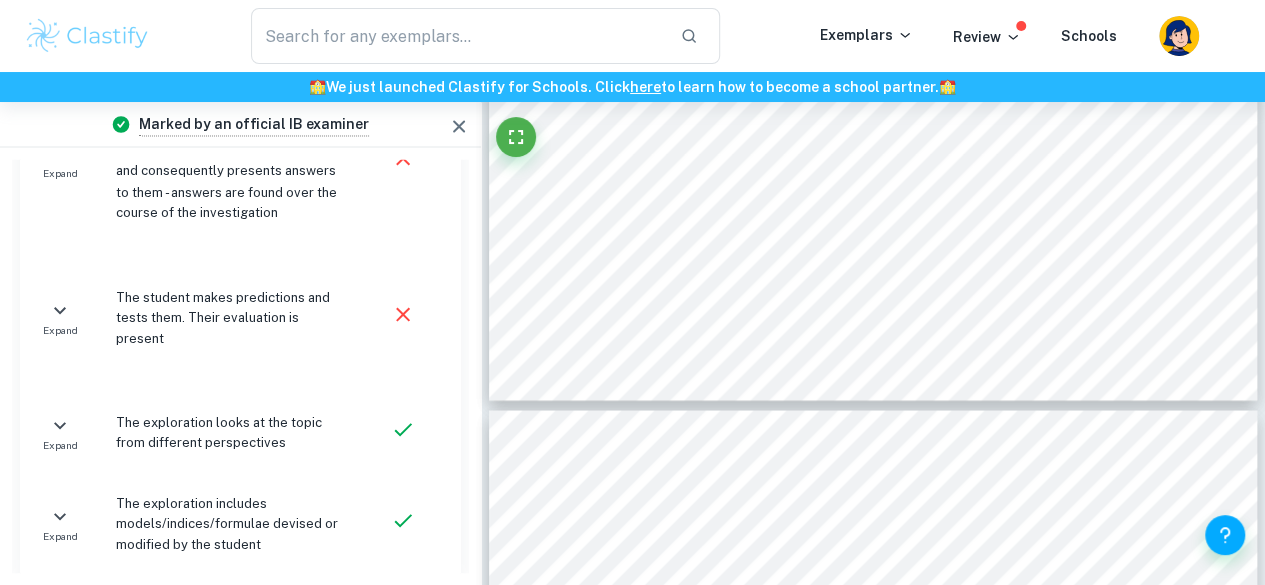 click on "The exploration includes models/indices/formulae devised or modified by the student" at bounding box center [226, 523] 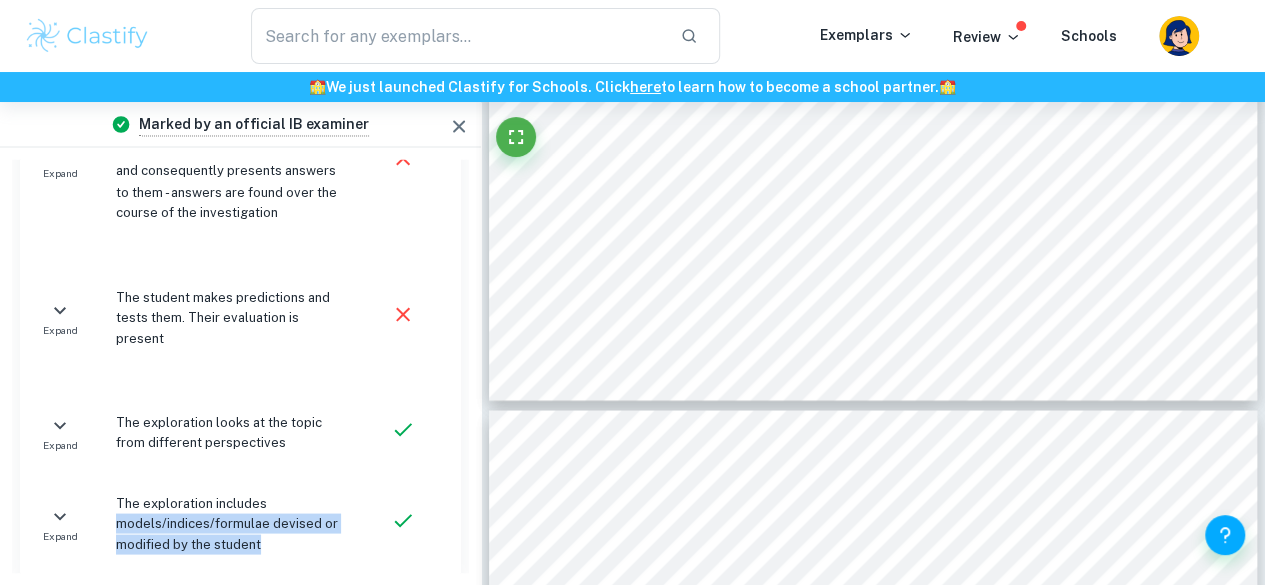 drag, startPoint x: 349, startPoint y: 465, endPoint x: 338, endPoint y: 413, distance: 53.15073 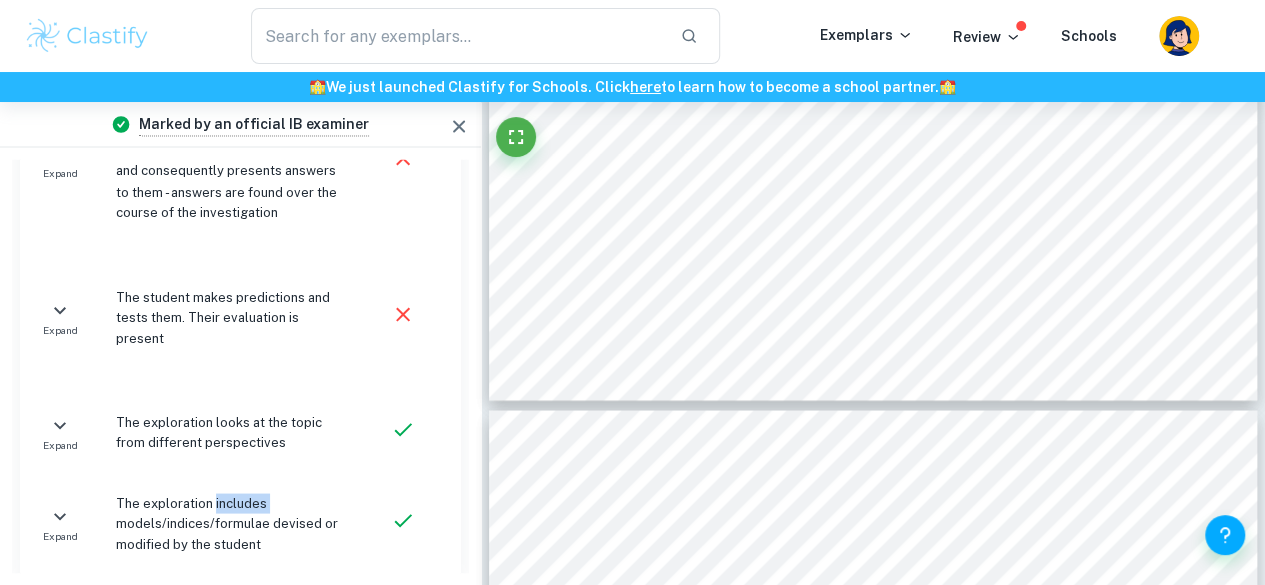 click on "The exploration includes models/indices/formulae devised or modified by the student" at bounding box center [230, 523] 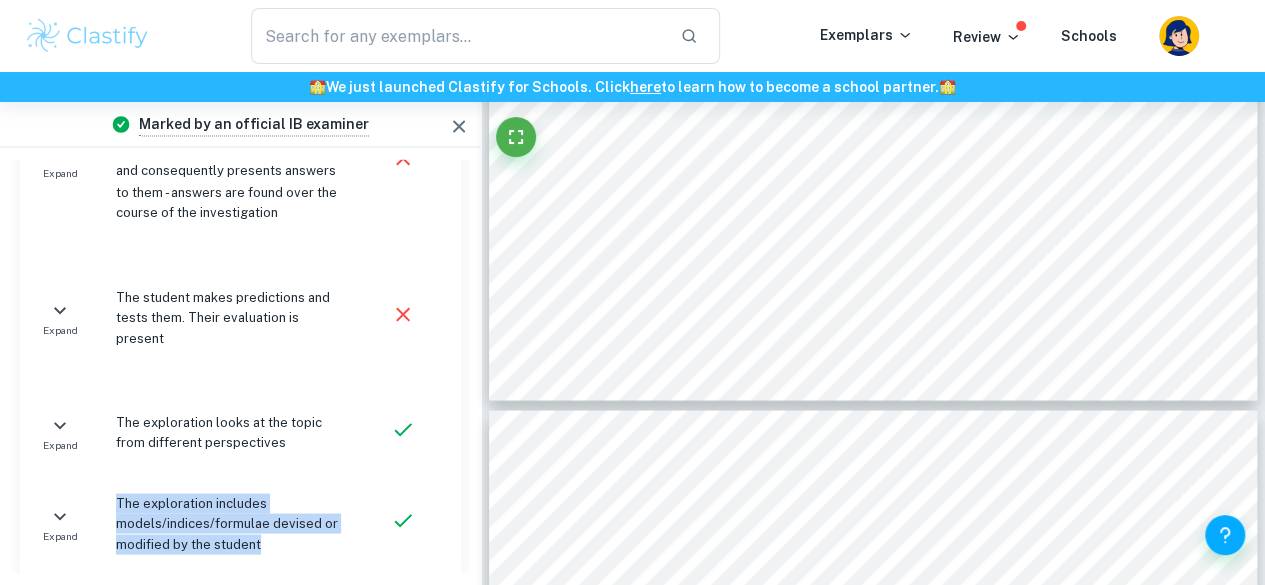 drag, startPoint x: 338, startPoint y: 413, endPoint x: 361, endPoint y: 439, distance: 34.713108 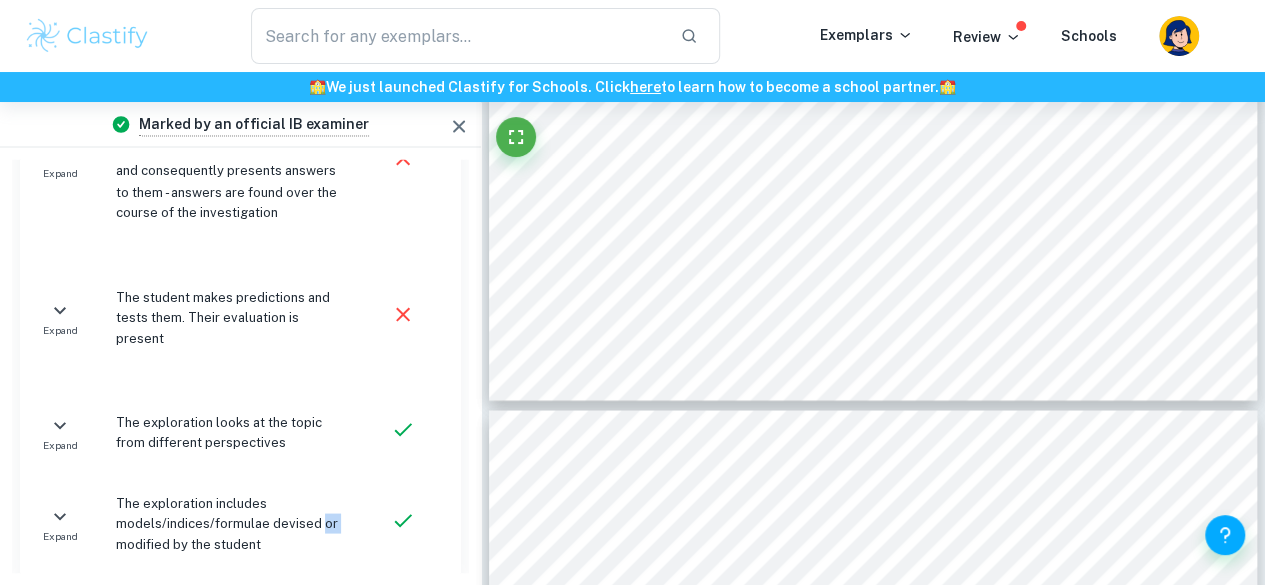 click on "The exploration includes models/indices/formulae devised or modified by the student" at bounding box center [226, 523] 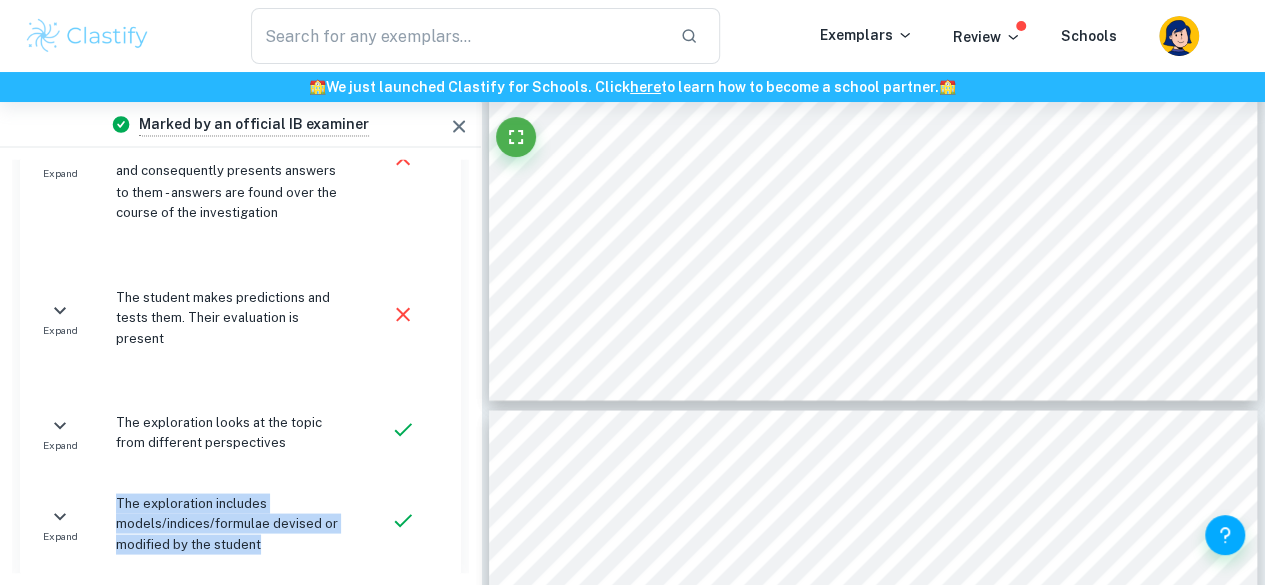 click on "The exploration includes models/indices/formulae devised or modified by the student" at bounding box center [226, 523] 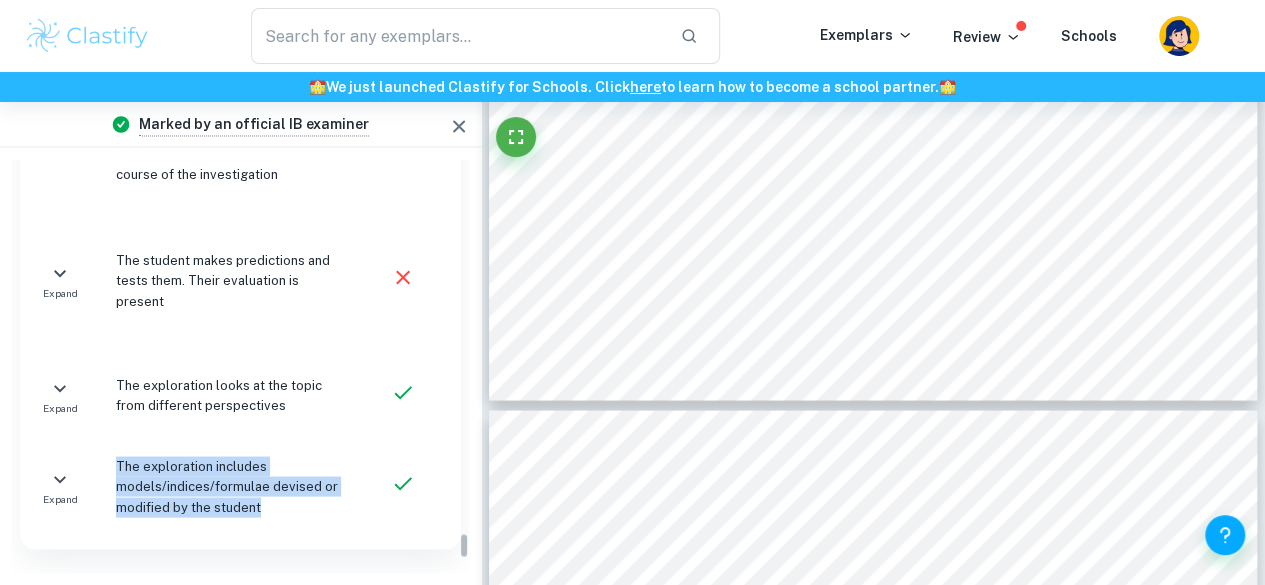 scroll, scrollTop: 6011, scrollLeft: 0, axis: vertical 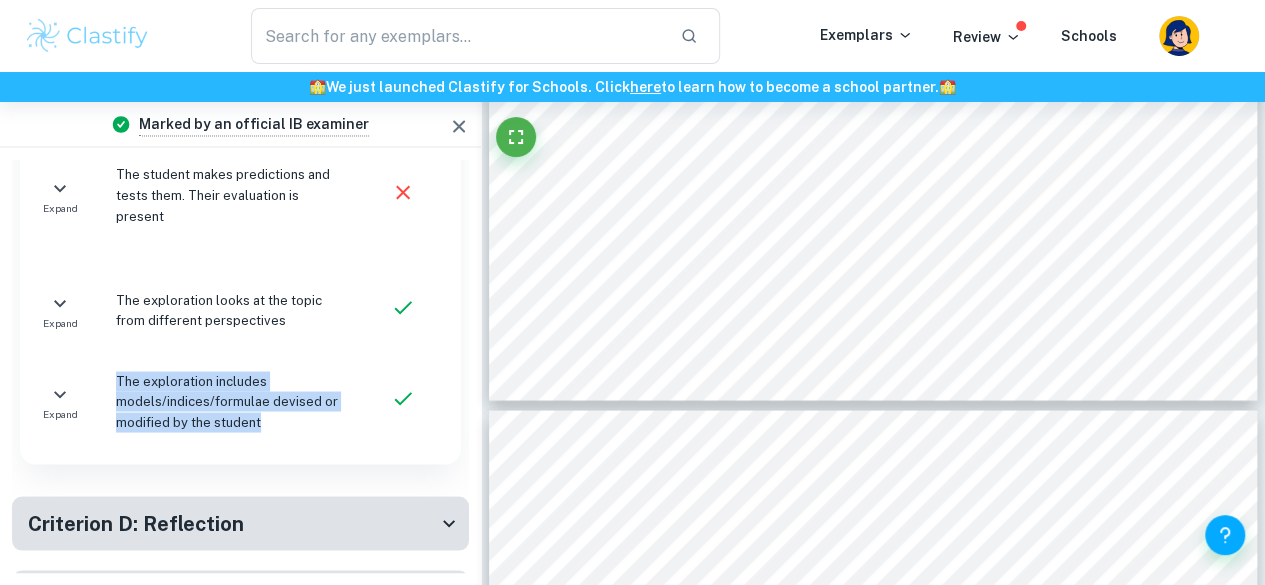 click on "Criterion D: Reflection" at bounding box center [232, 523] 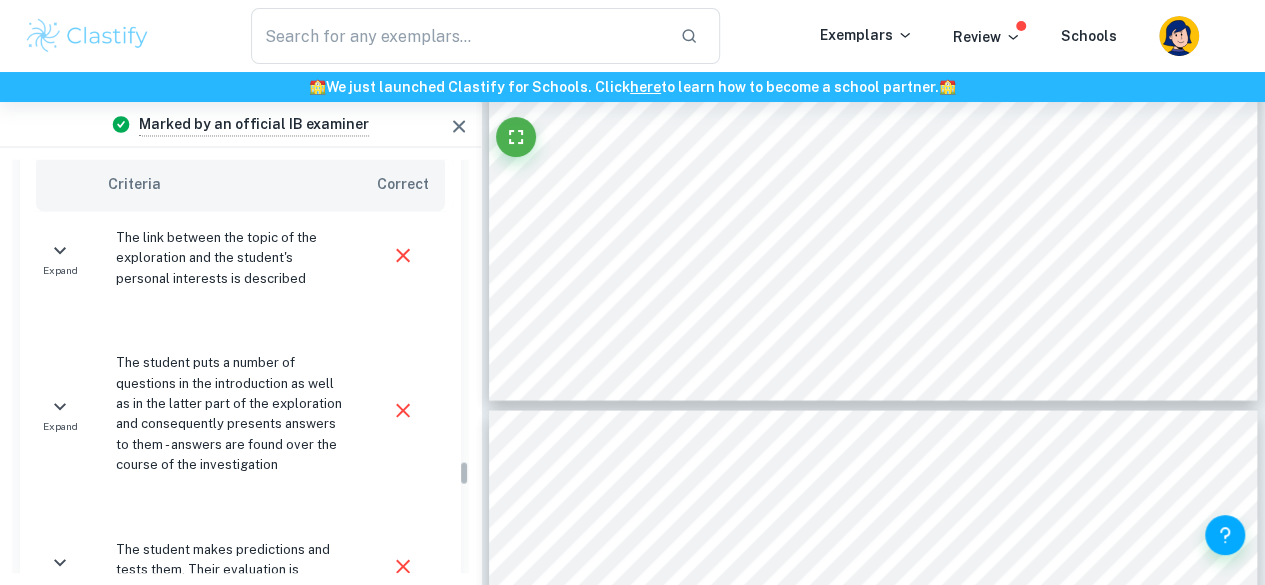 scroll, scrollTop: 5639, scrollLeft: 0, axis: vertical 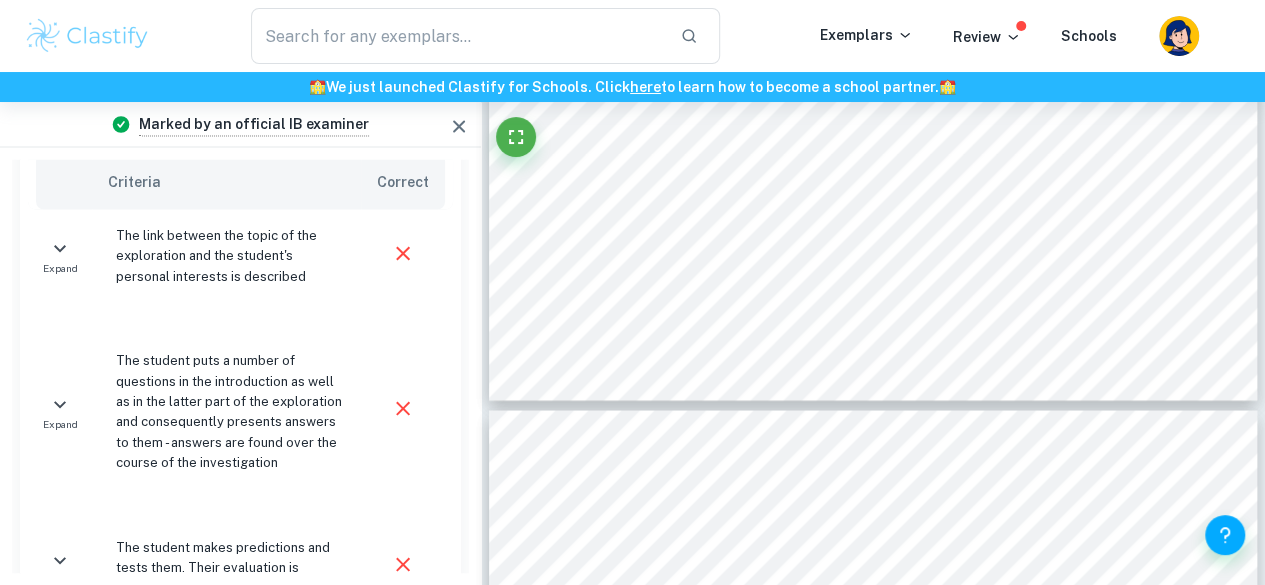 click at bounding box center (194, 505) 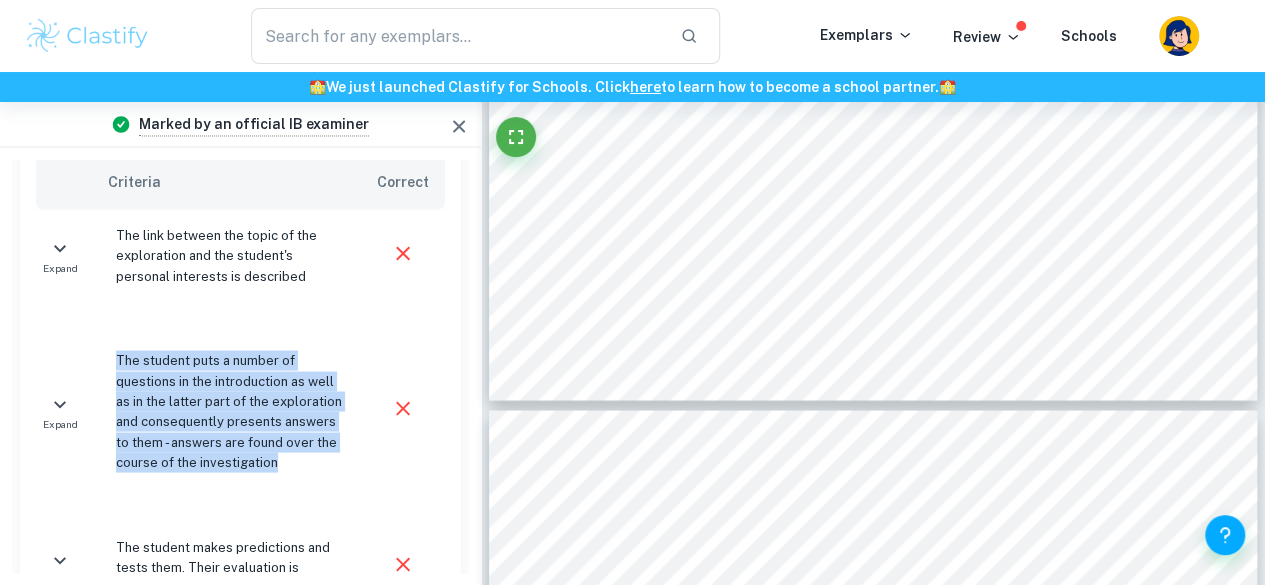 drag, startPoint x: 336, startPoint y: 445, endPoint x: 318, endPoint y: 397, distance: 51.264023 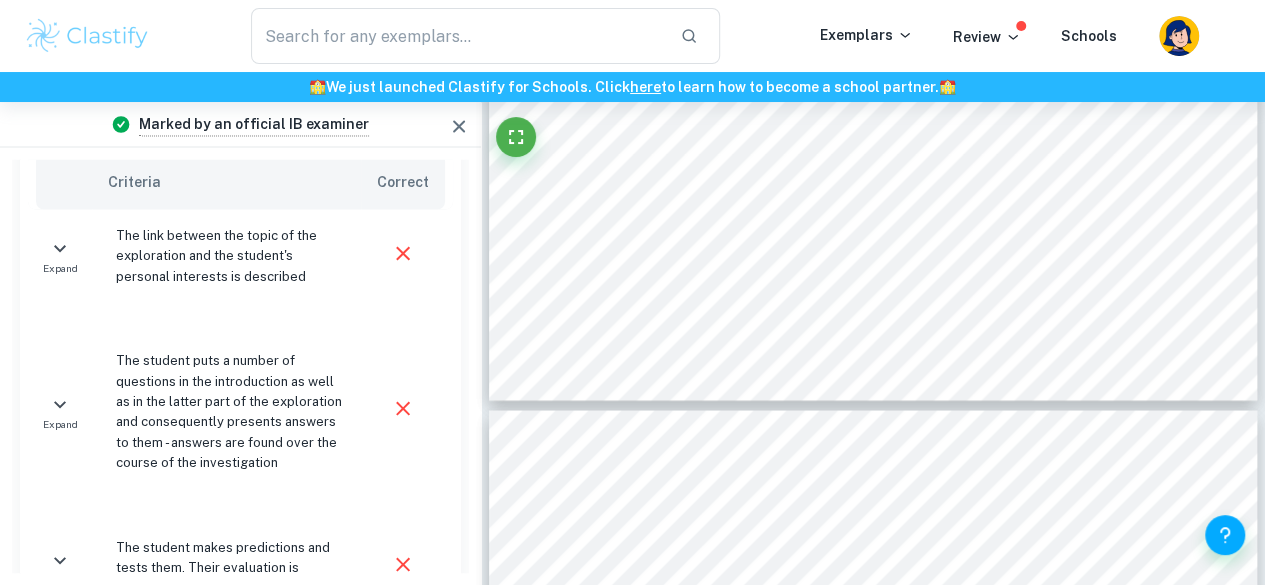 click on "The student puts a number of questions in the introduction as well as in the latter part of the exploration and consequently presents answers to them - answers are found over the course of the investigation" at bounding box center (230, 411) 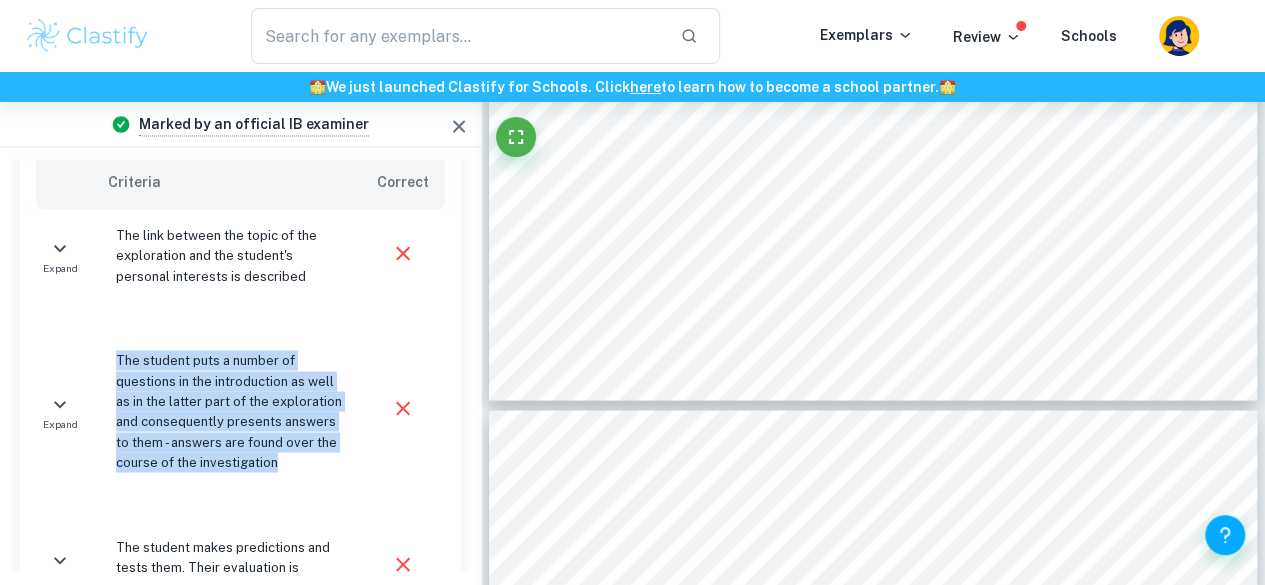 drag, startPoint x: 318, startPoint y: 397, endPoint x: 356, endPoint y: 439, distance: 56.63921 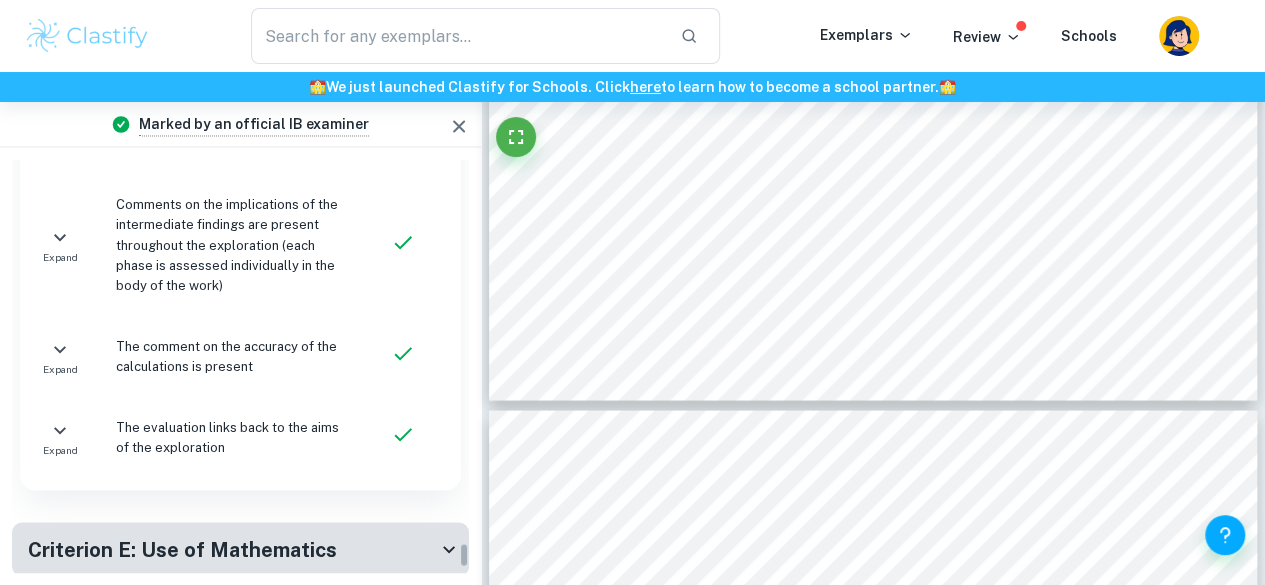 scroll, scrollTop: 7274, scrollLeft: 0, axis: vertical 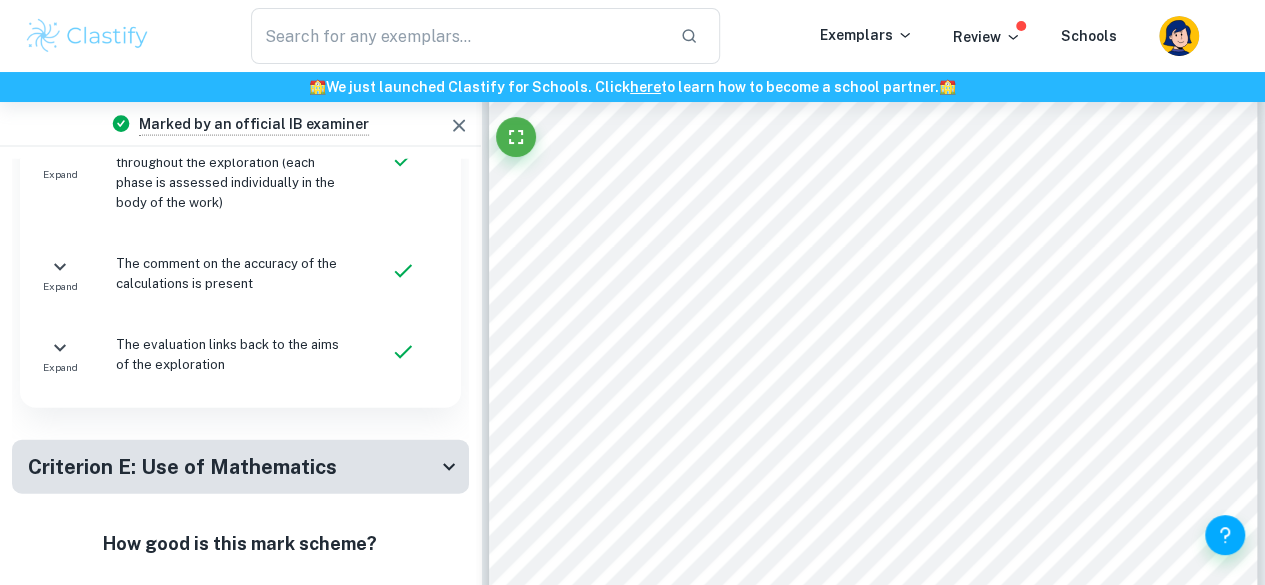 click on "Criterion E: Use of Mathematics" at bounding box center [232, 467] 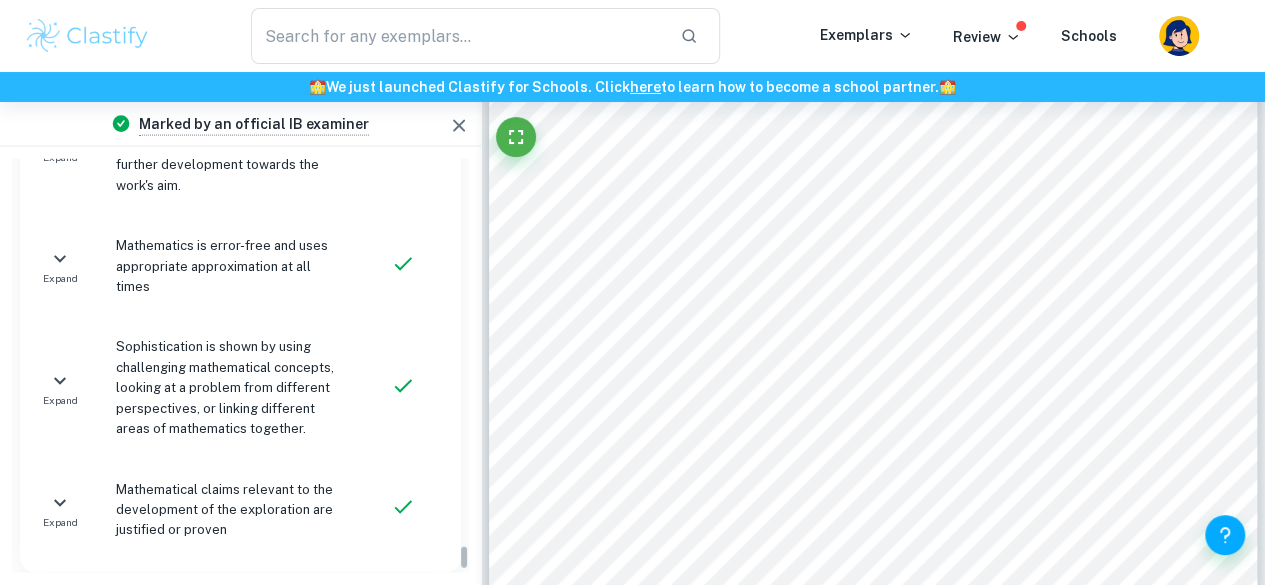 scroll, scrollTop: 8485, scrollLeft: 0, axis: vertical 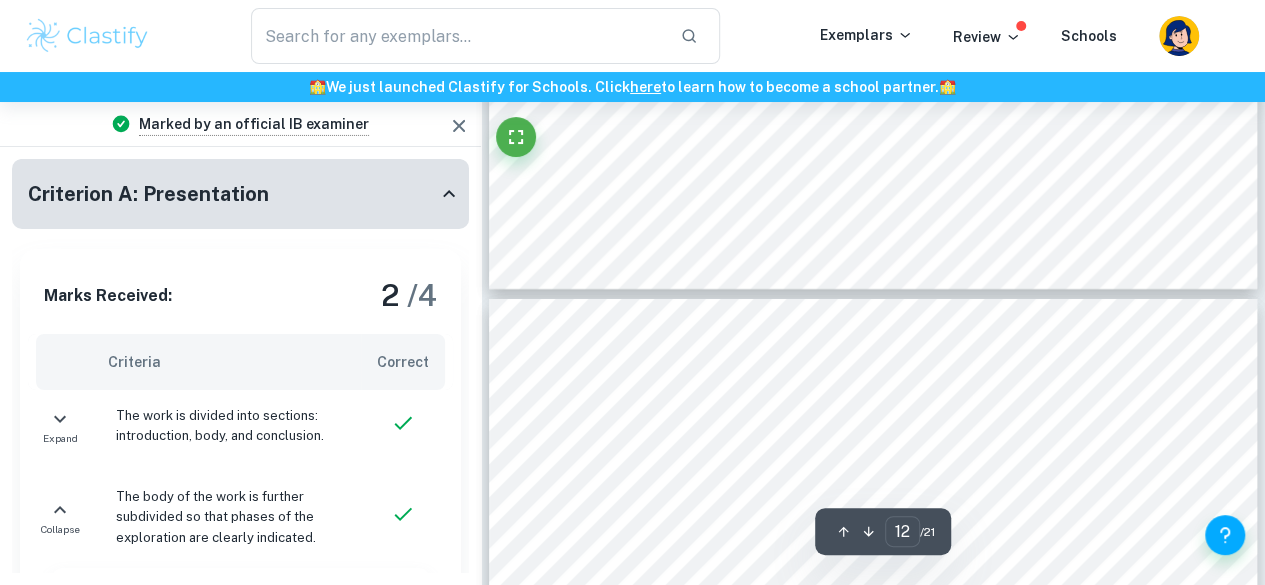 type on "11" 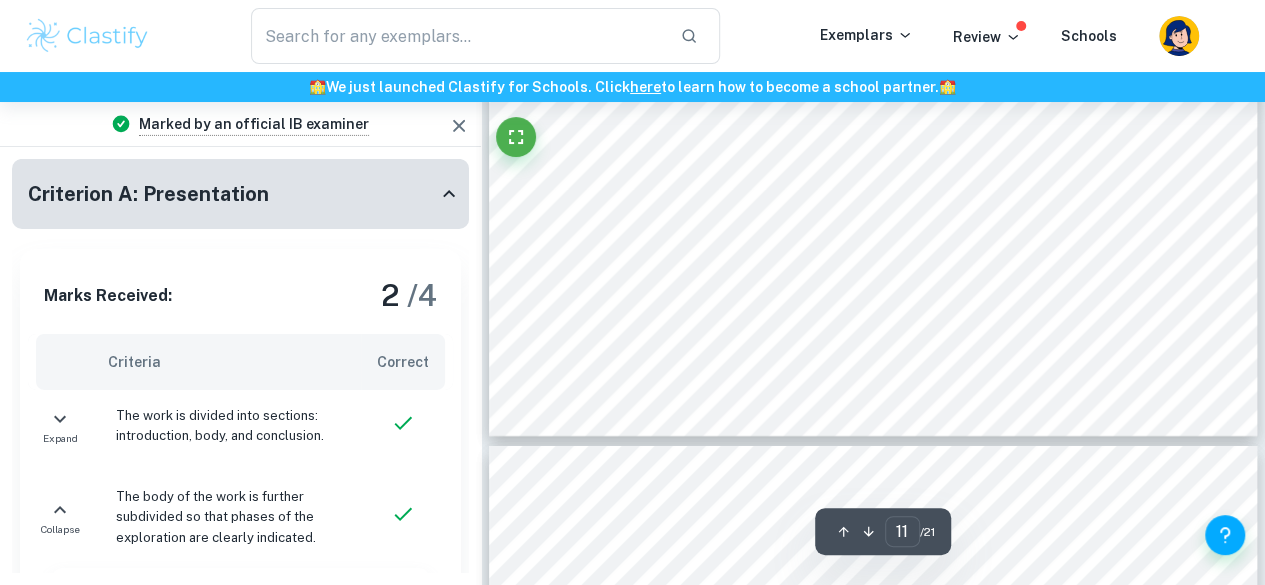 scroll, scrollTop: 10832, scrollLeft: 0, axis: vertical 